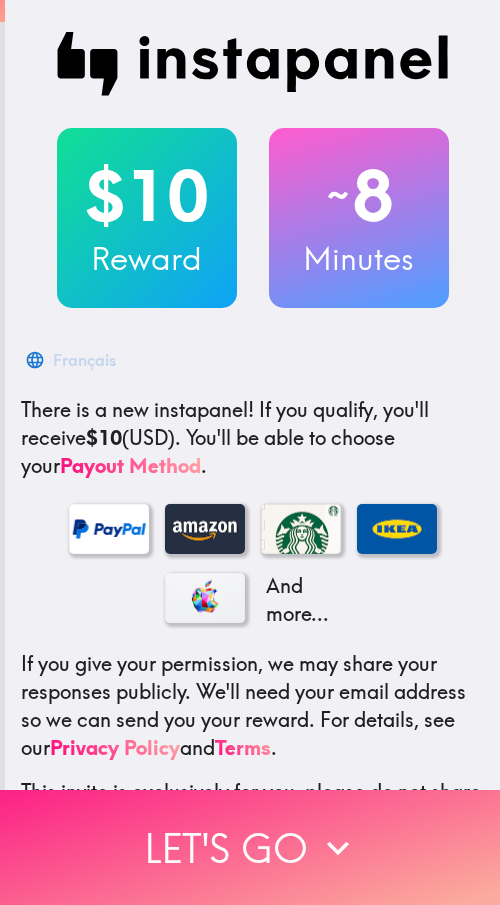 scroll, scrollTop: 0, scrollLeft: 0, axis: both 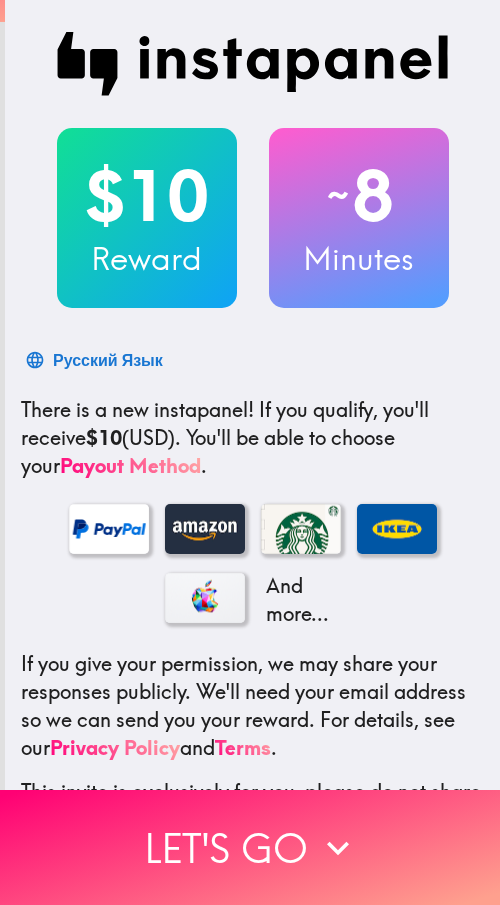 drag, startPoint x: 484, startPoint y: 47, endPoint x: 434, endPoint y: 356, distance: 313.01917 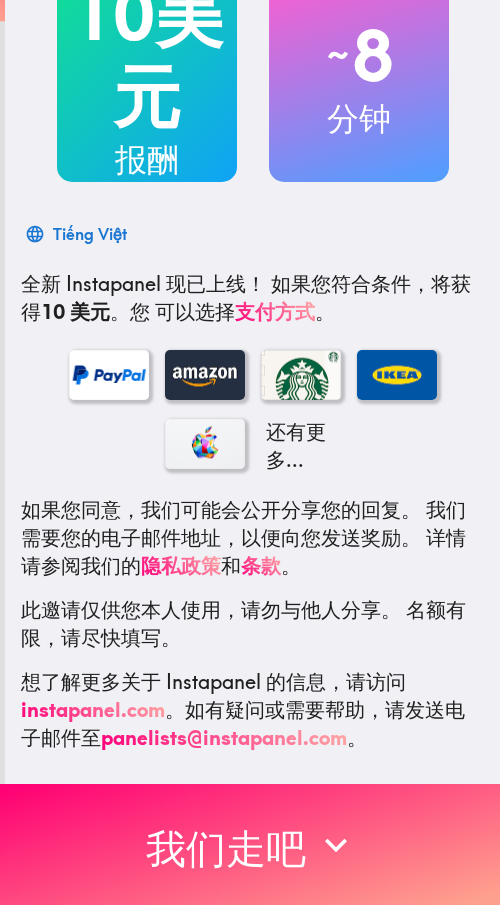scroll, scrollTop: 171, scrollLeft: 0, axis: vertical 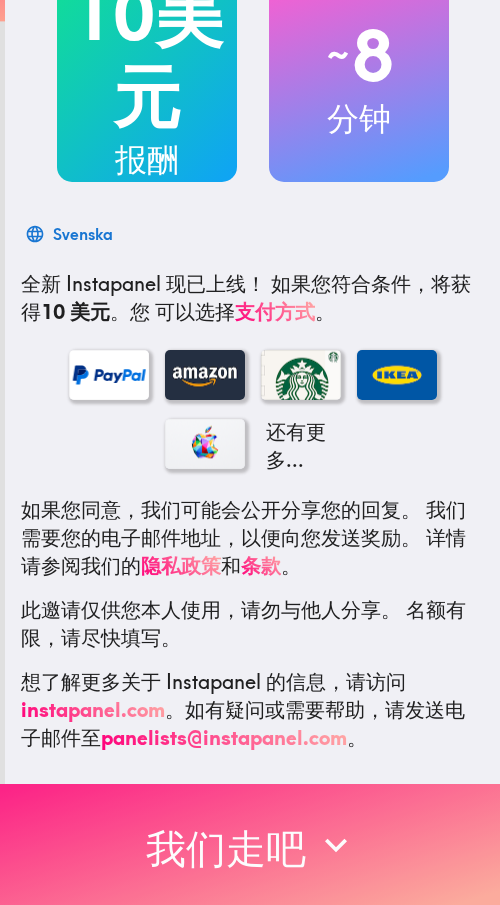 click on "我们走吧" at bounding box center [250, 844] 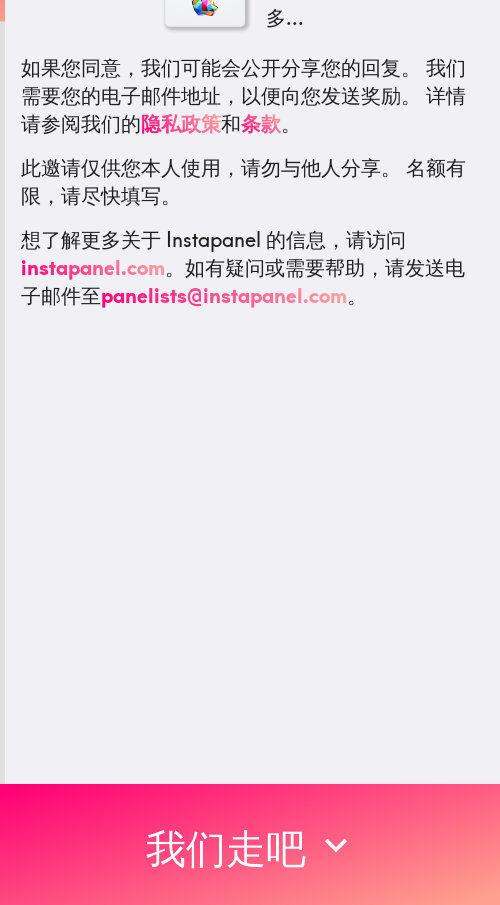 scroll, scrollTop: 0, scrollLeft: 0, axis: both 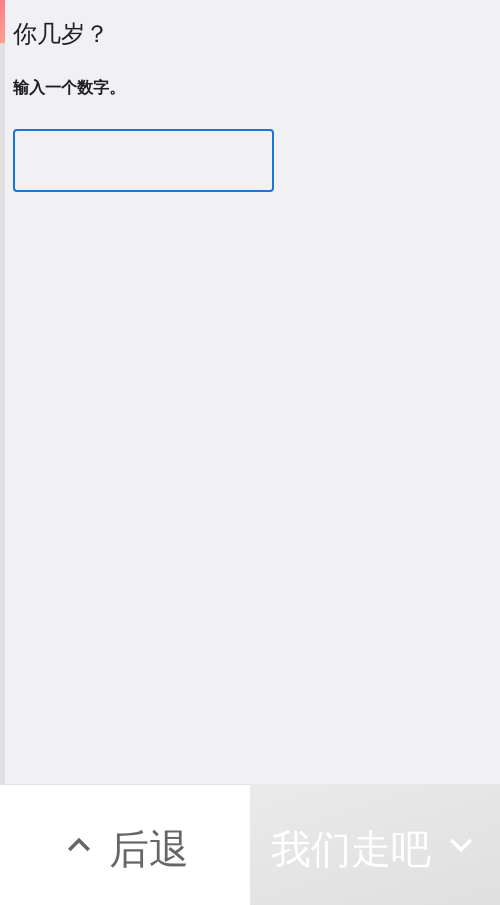 click at bounding box center (143, 161) 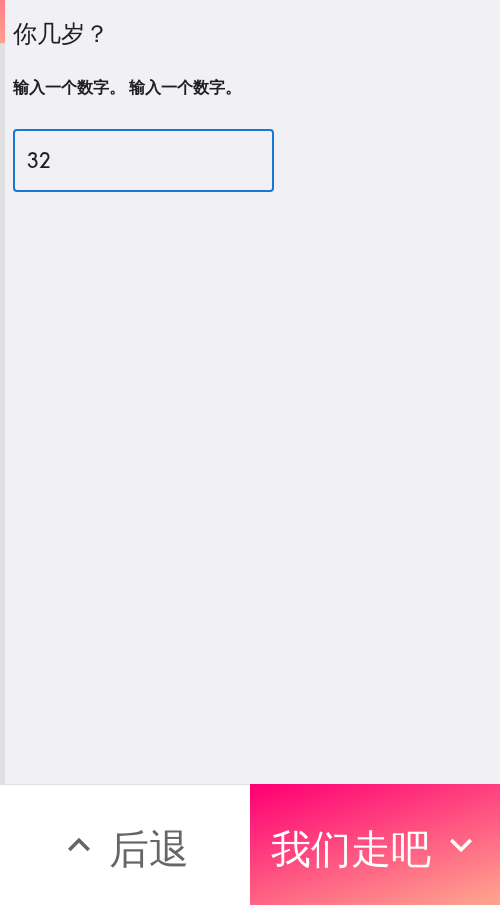 type on "32" 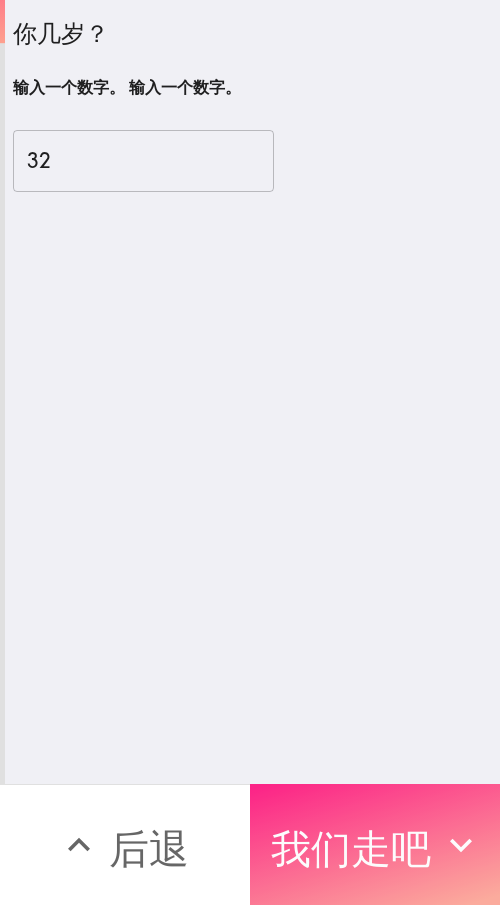 click on "我们走吧" at bounding box center [375, 844] 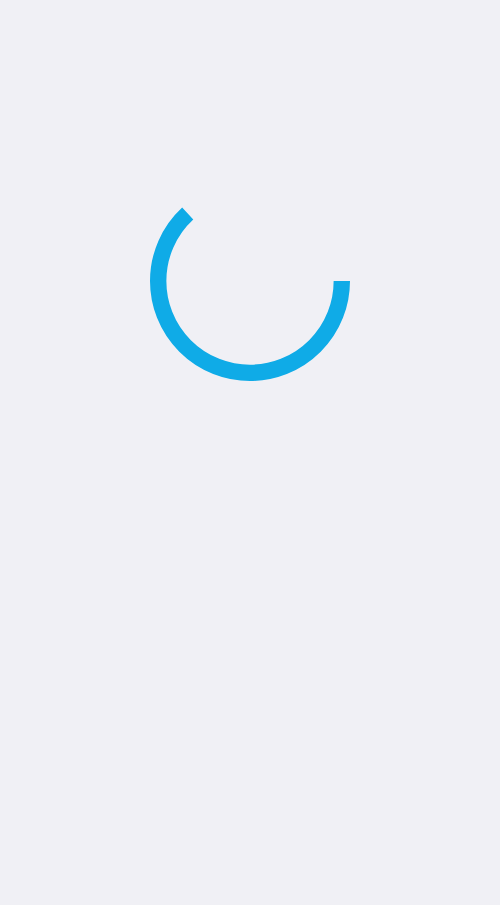 scroll, scrollTop: 0, scrollLeft: 0, axis: both 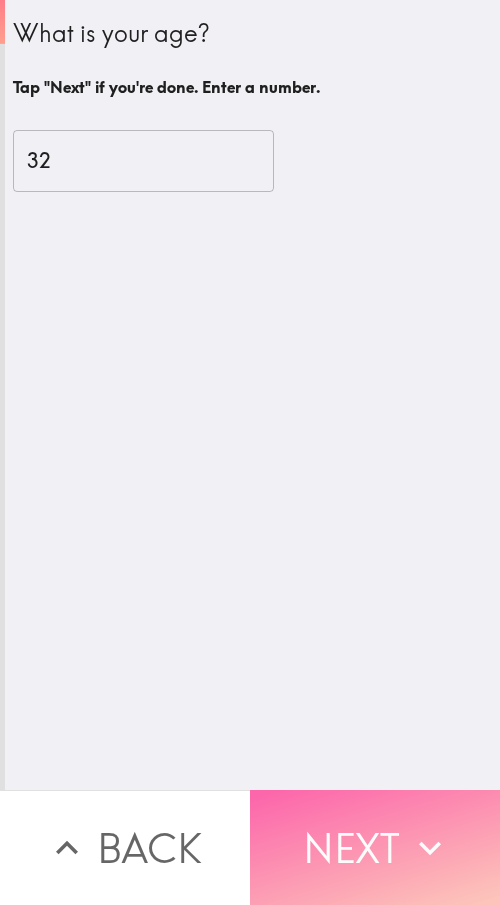 click on "Next" at bounding box center [375, 847] 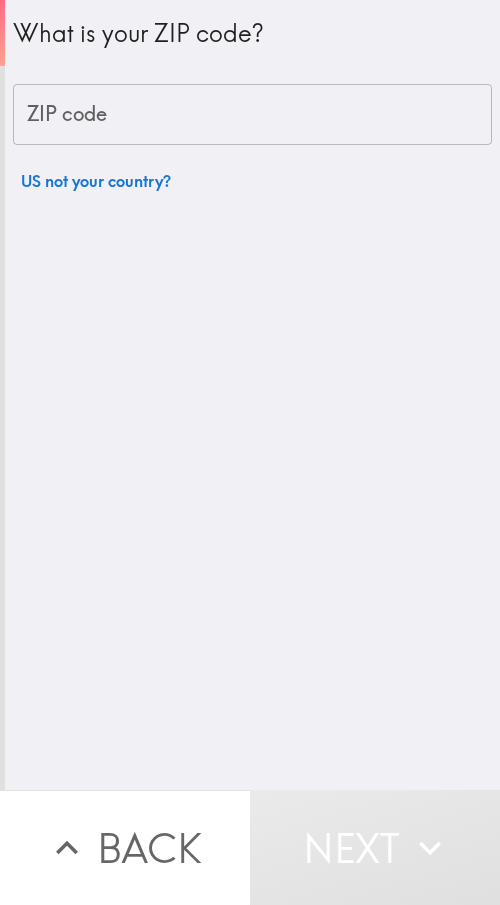 click on "ZIP code" at bounding box center (252, 115) 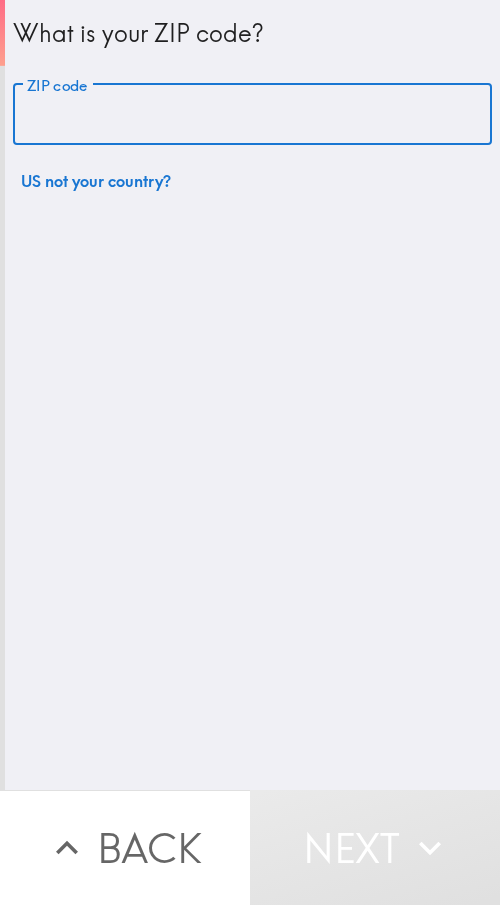 paste on "11802" 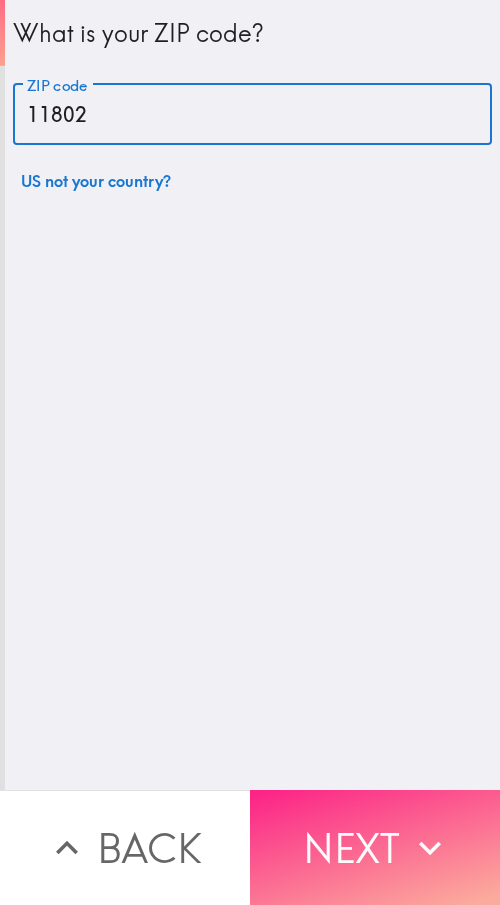type on "11802" 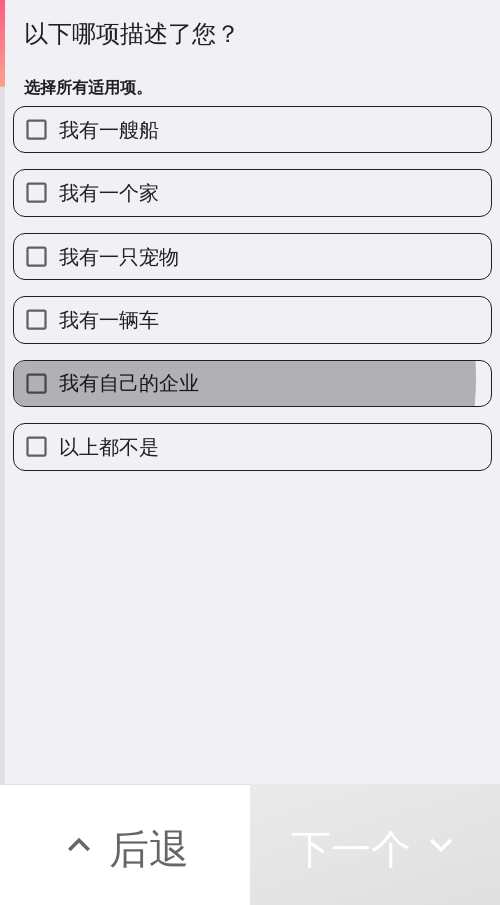 click on "我有自己的企业" at bounding box center (252, 383) 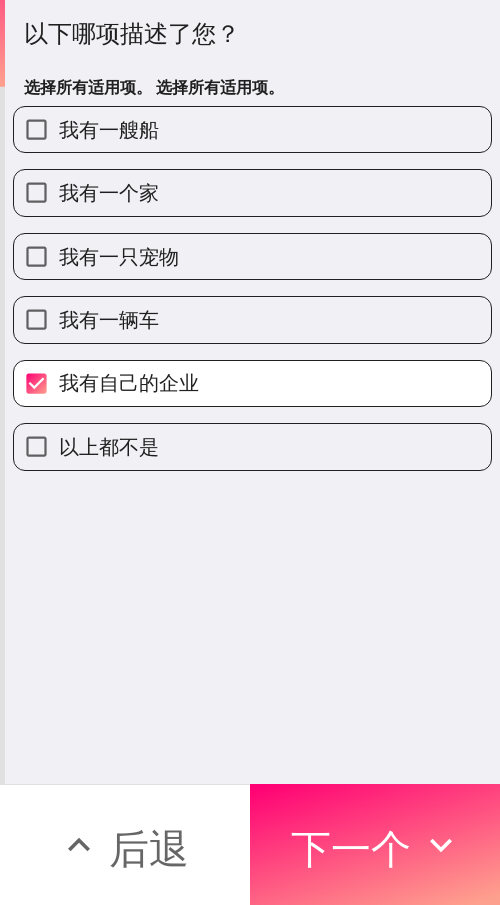 click on "下一个" at bounding box center [351, 845] 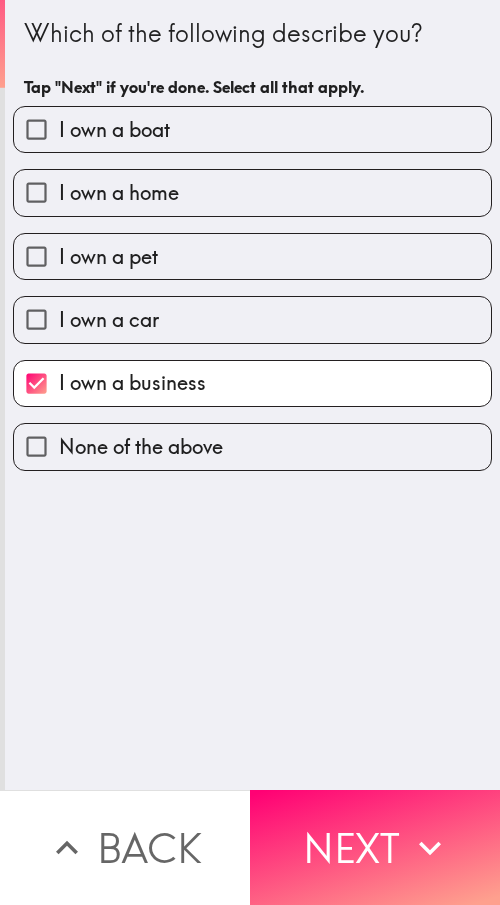 scroll, scrollTop: 0, scrollLeft: 0, axis: both 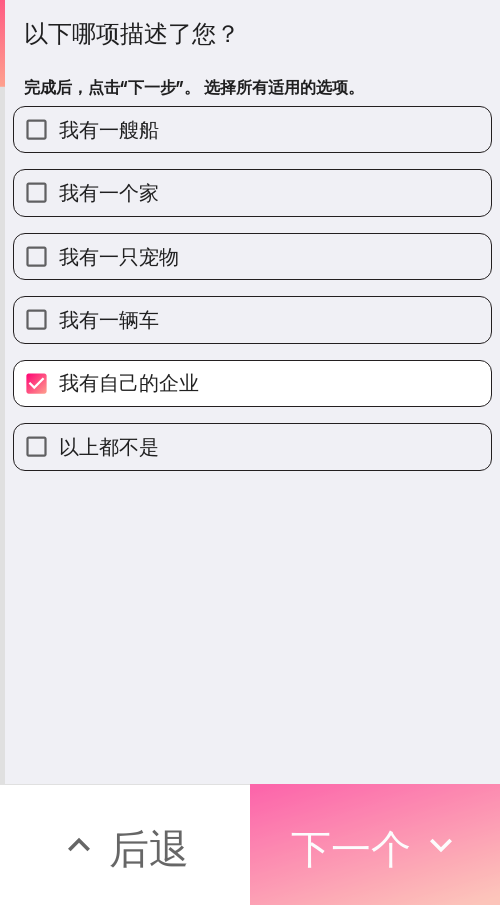 click on "下一个" at bounding box center [351, 848] 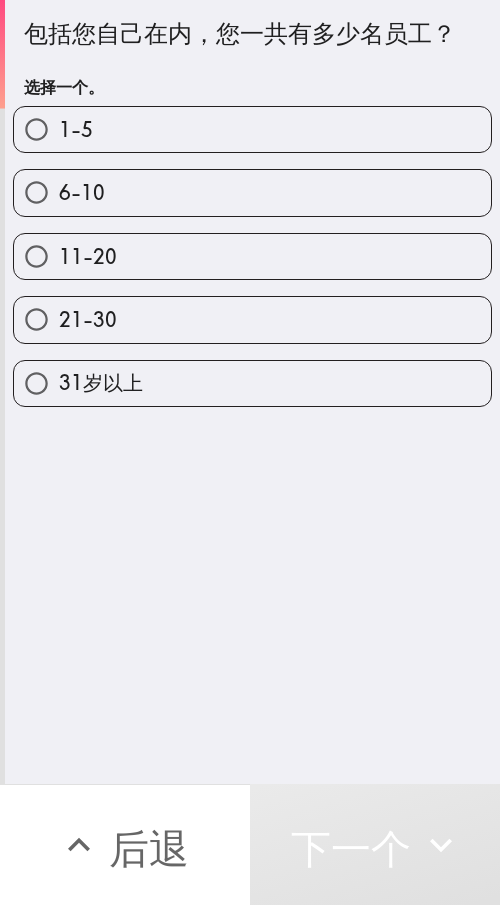 click on "21-30" at bounding box center (252, 319) 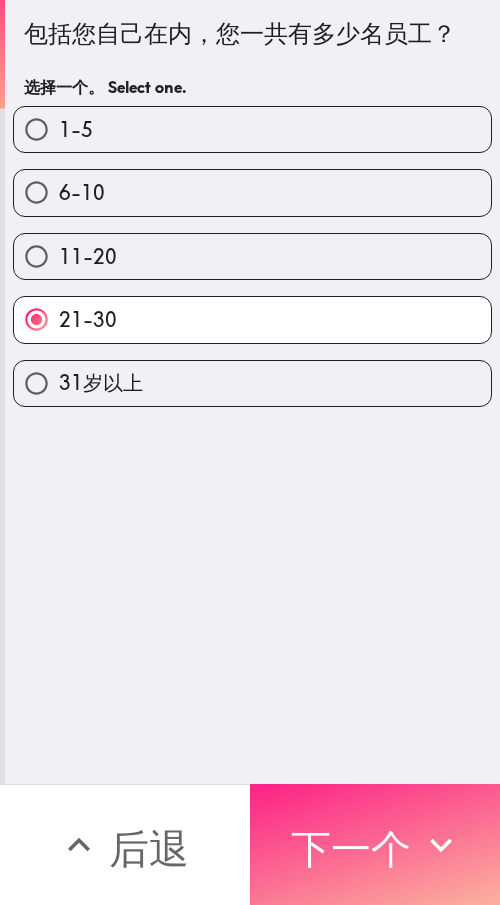 click on "下一个" at bounding box center (351, 845) 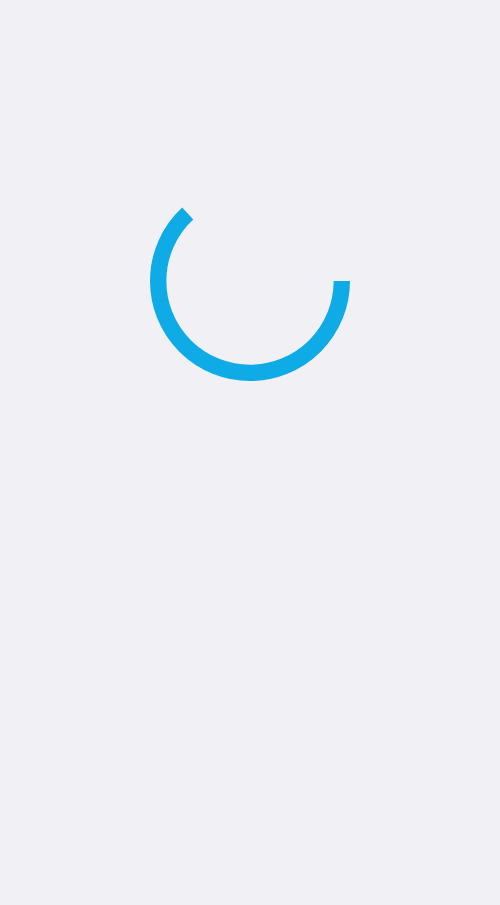 scroll, scrollTop: 0, scrollLeft: 0, axis: both 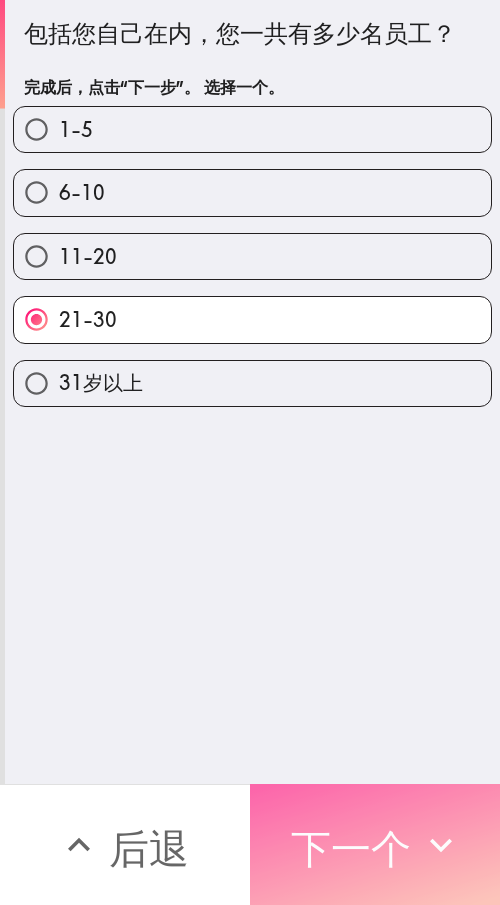 click on "下一个" at bounding box center (351, 848) 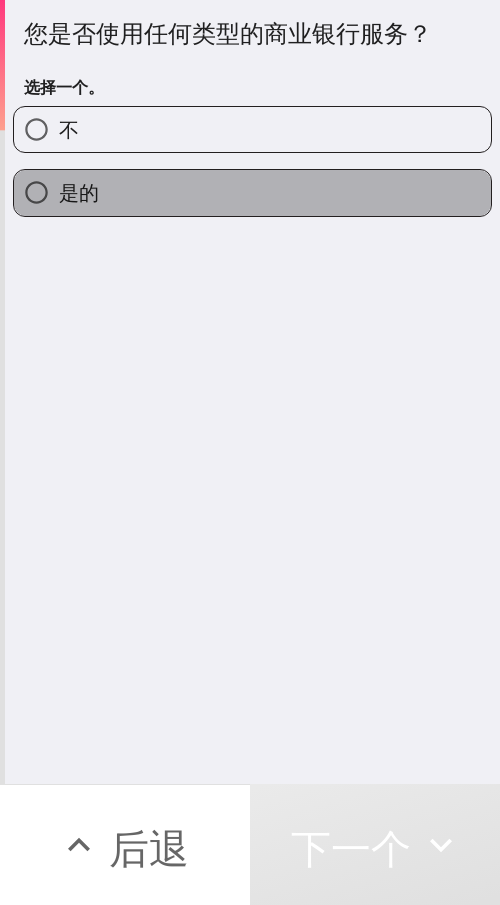 click on "是的" at bounding box center (252, 192) 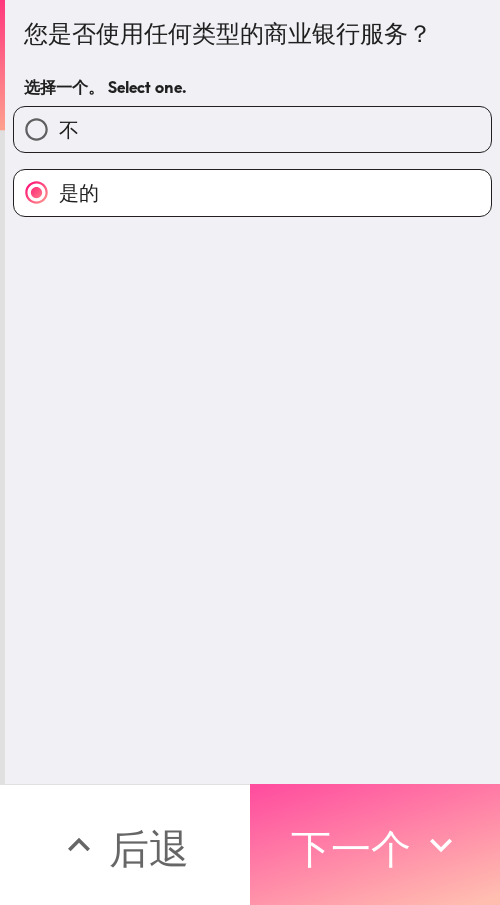 drag, startPoint x: 355, startPoint y: 817, endPoint x: 387, endPoint y: 824, distance: 32.75668 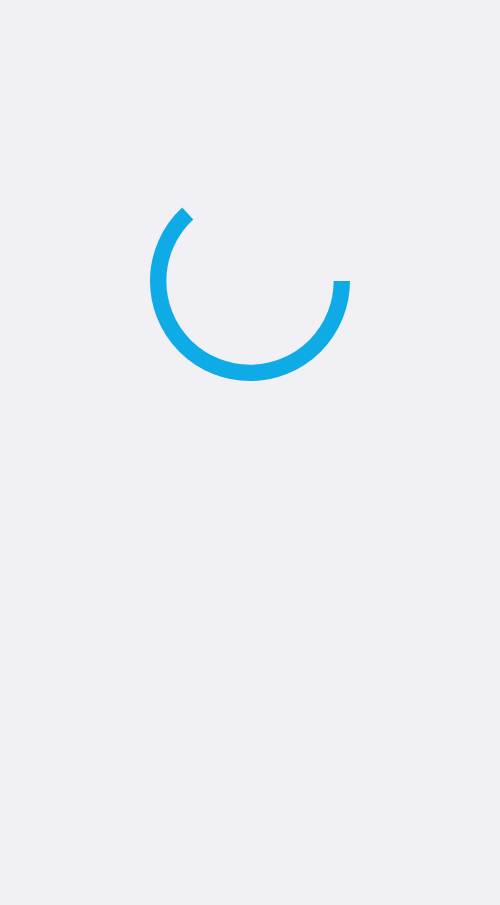 scroll, scrollTop: 0, scrollLeft: 0, axis: both 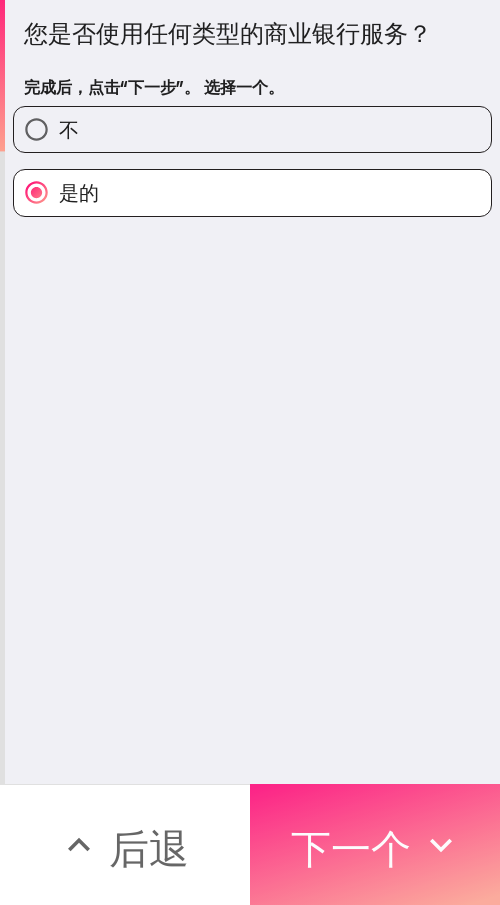 click on "下一个" at bounding box center (351, 848) 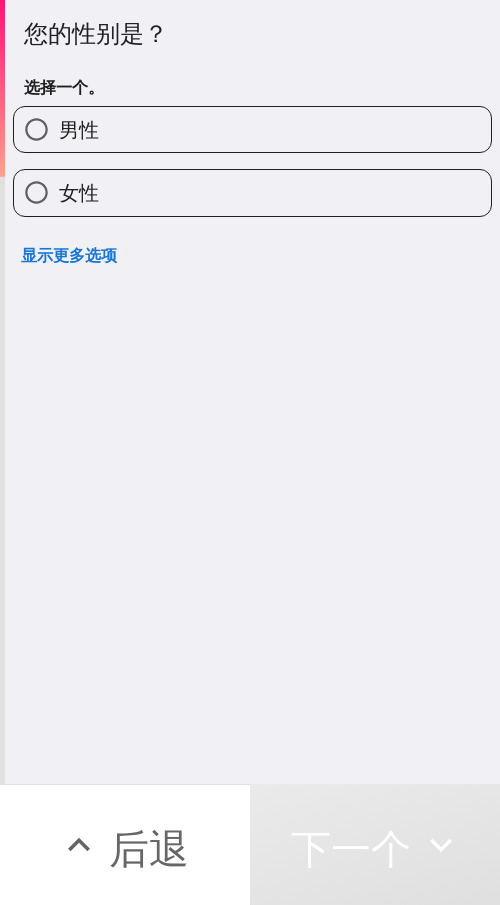 click on "女性" at bounding box center [252, 192] 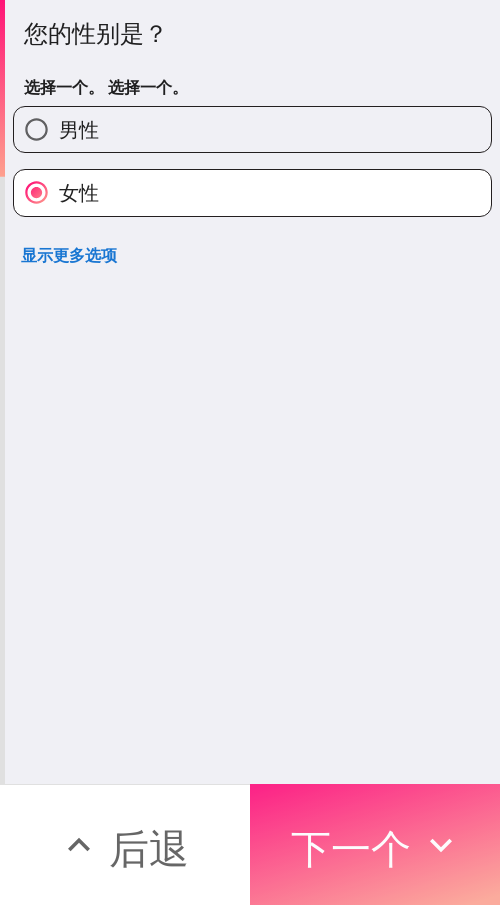 click on "下一个" at bounding box center (351, 848) 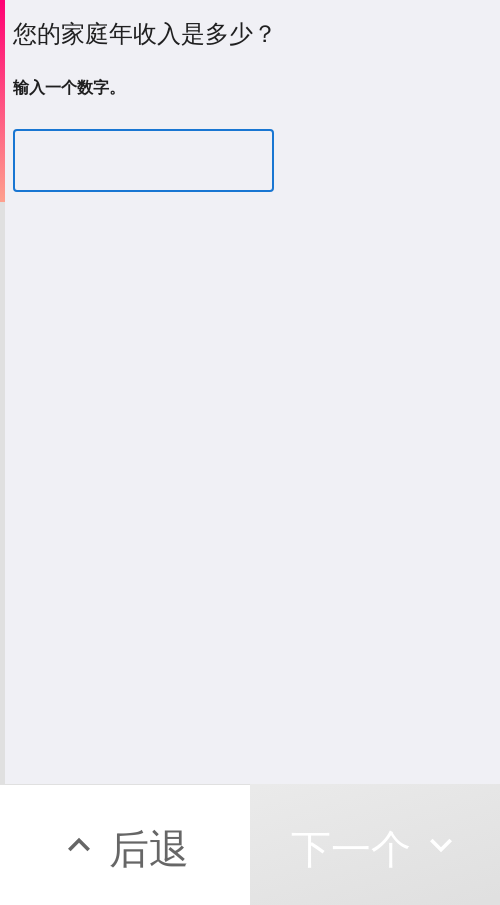 click at bounding box center (143, 161) 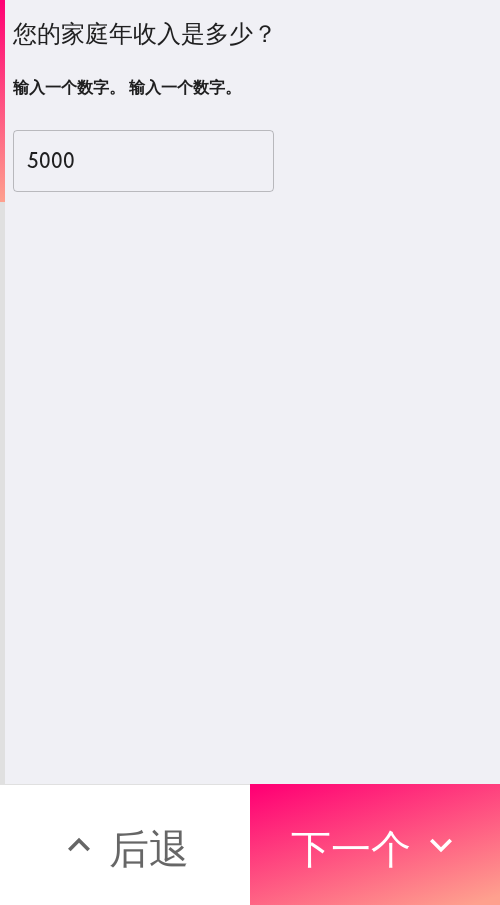 click on "5000" at bounding box center (143, 161) 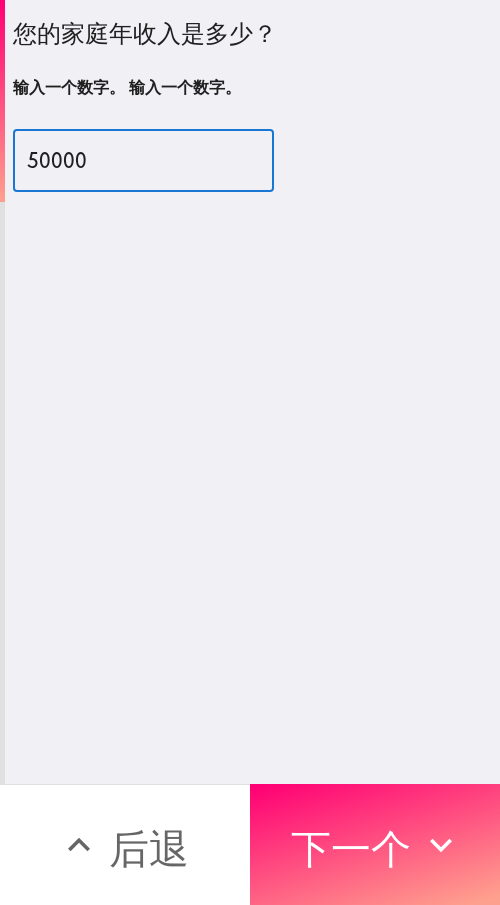 type on "50000" 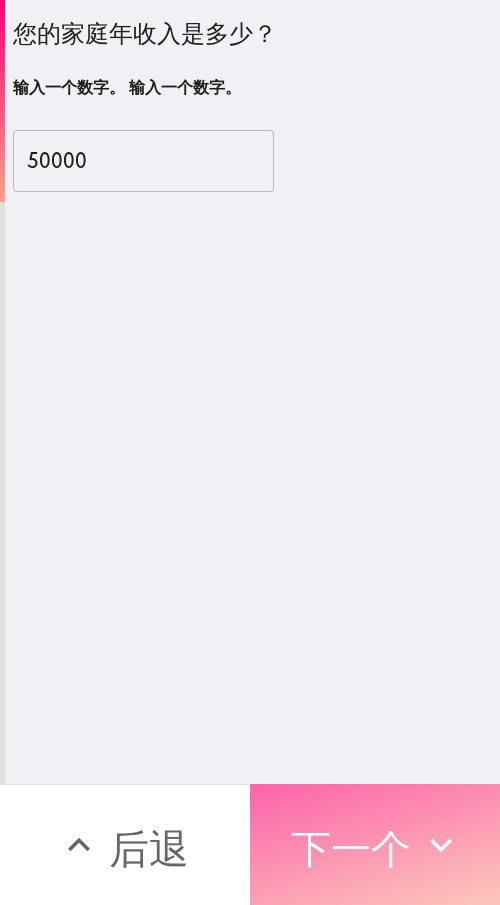 click on "下一个" at bounding box center (351, 845) 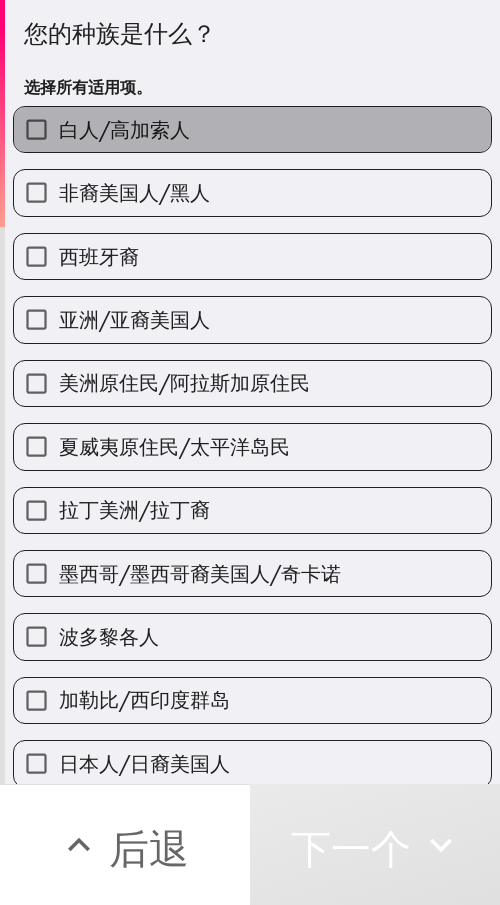 drag, startPoint x: 418, startPoint y: 122, endPoint x: 492, endPoint y: 122, distance: 74 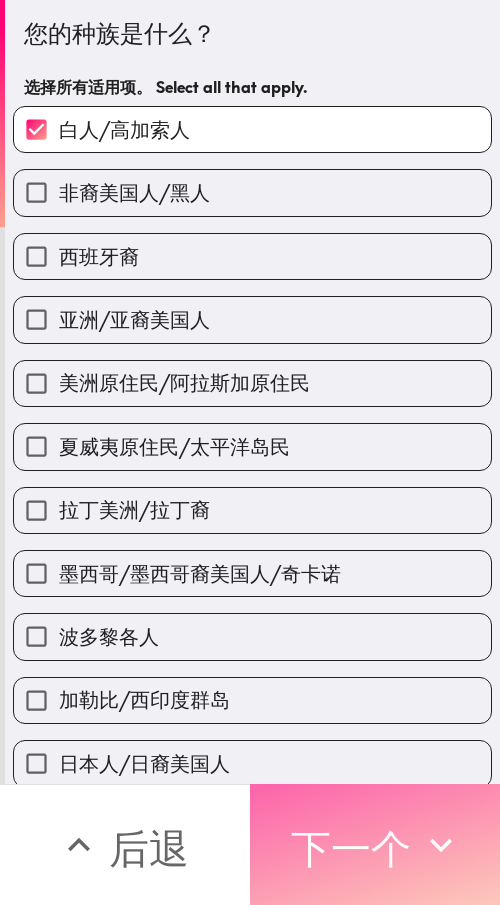 drag, startPoint x: 343, startPoint y: 824, endPoint x: 356, endPoint y: 830, distance: 14.3178215 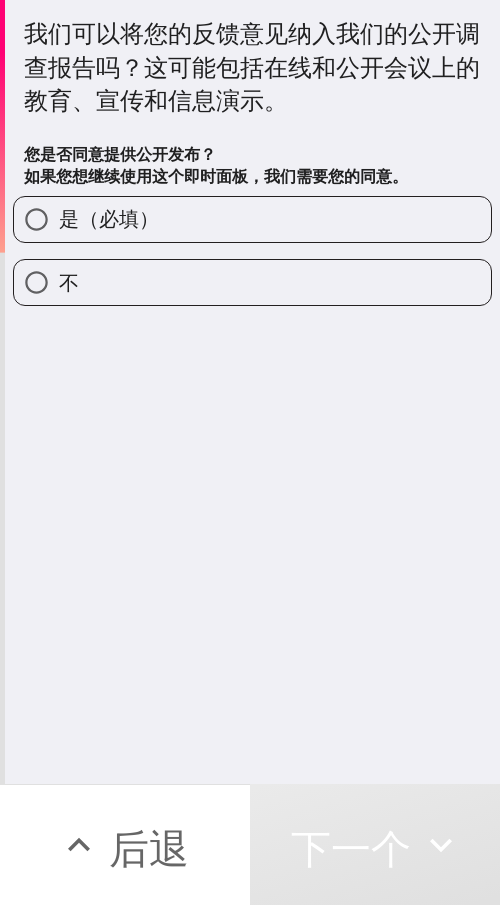 click on "是（必填）" at bounding box center (252, 219) 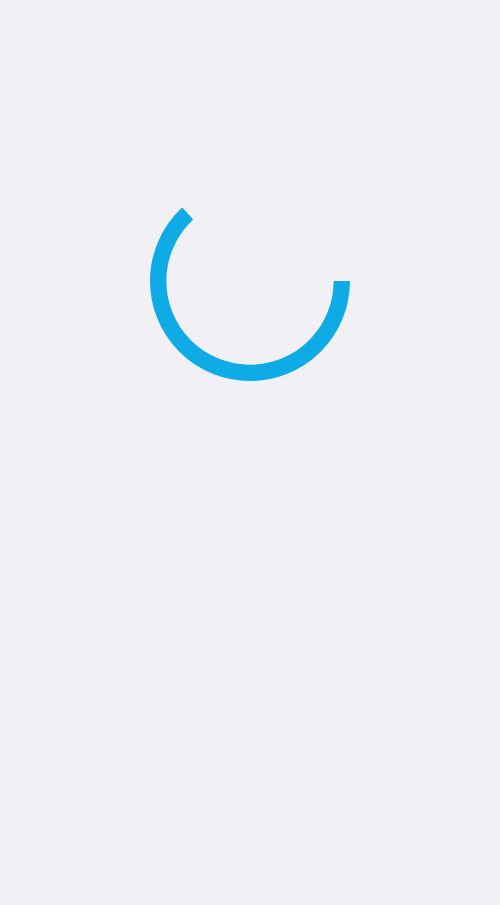 scroll, scrollTop: 0, scrollLeft: 0, axis: both 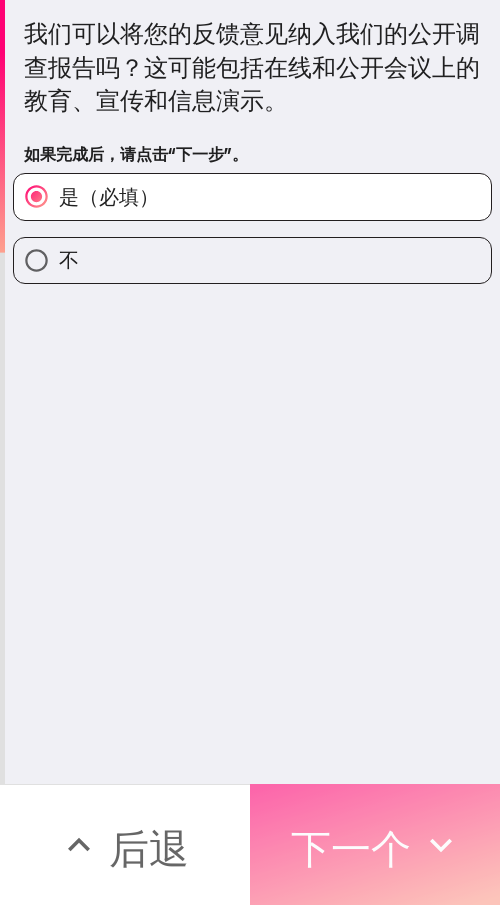 click on "下一个" at bounding box center [351, 848] 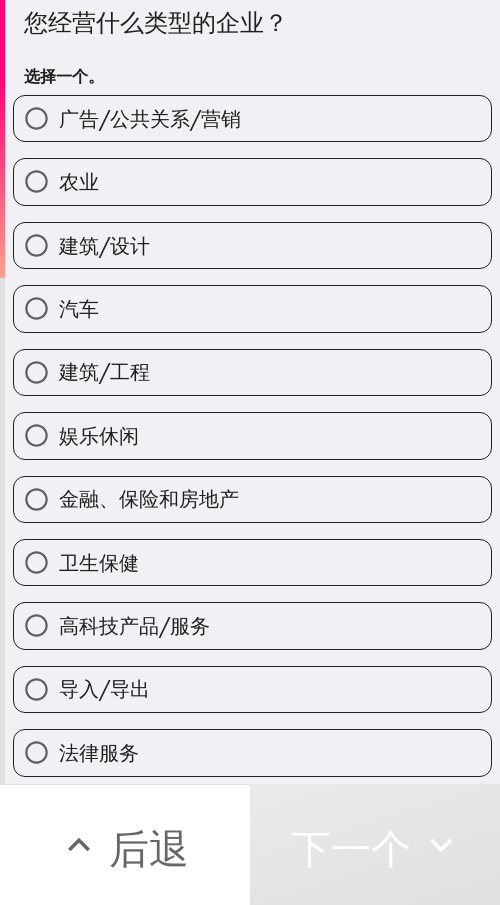 scroll, scrollTop: 0, scrollLeft: 0, axis: both 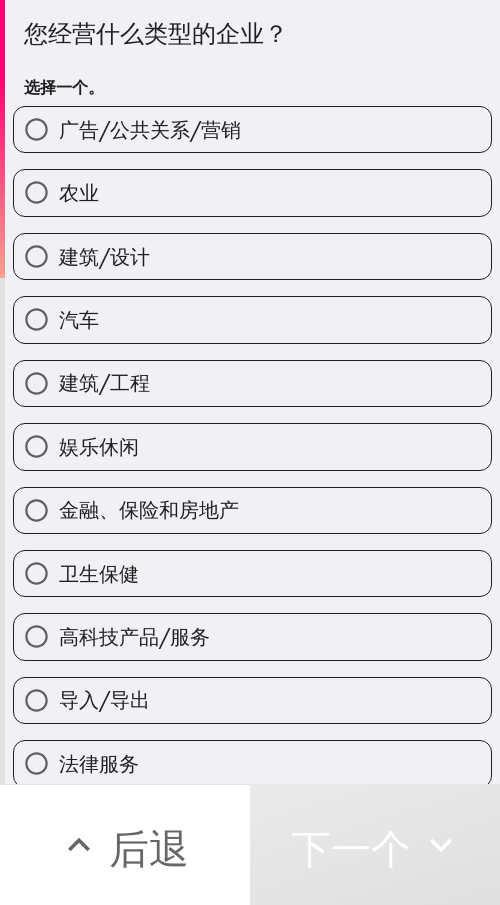 click on "广告/公共关系/营销" at bounding box center (252, 129) 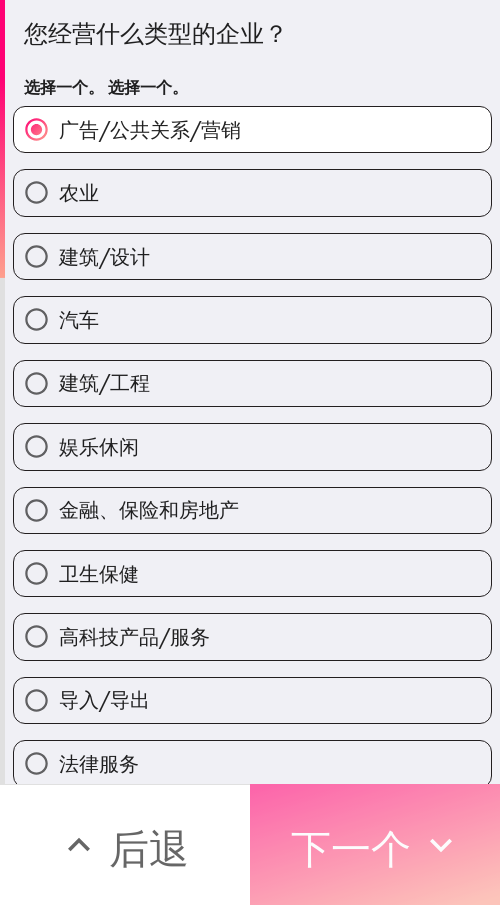 click on "下一个" at bounding box center [351, 848] 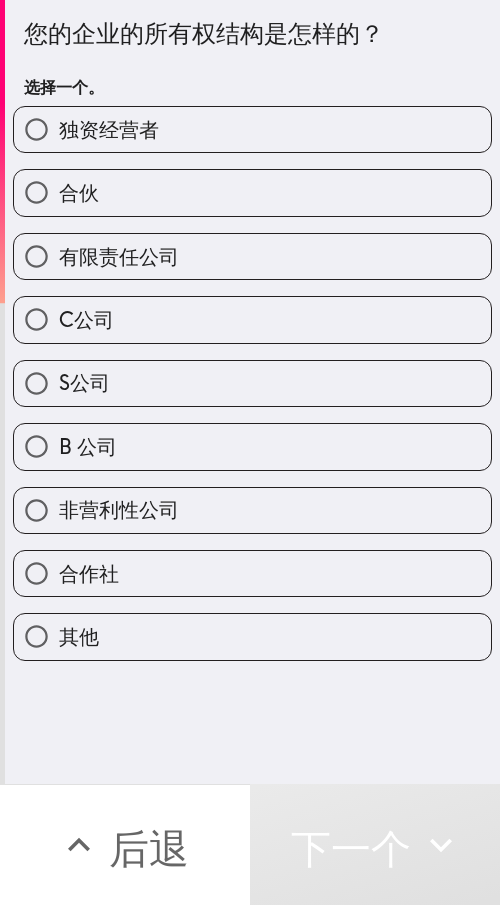 click on "独资经营者" at bounding box center (252, 129) 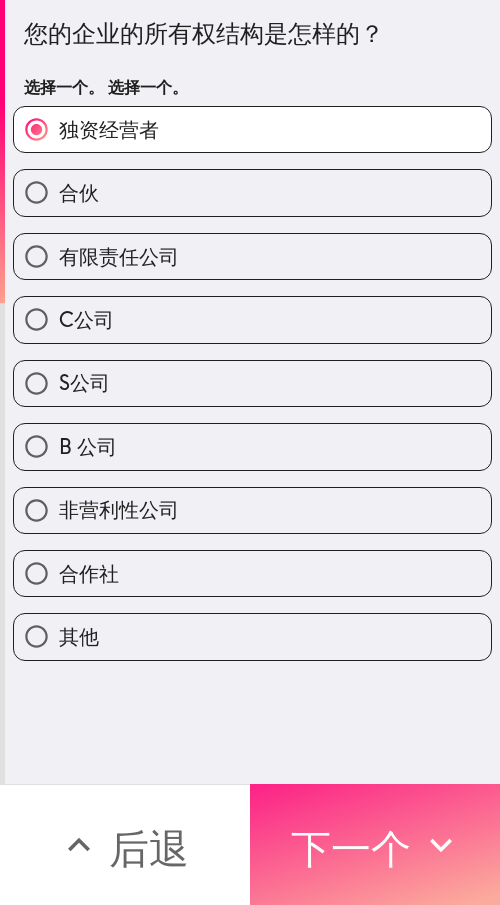 click on "下一个" at bounding box center (351, 848) 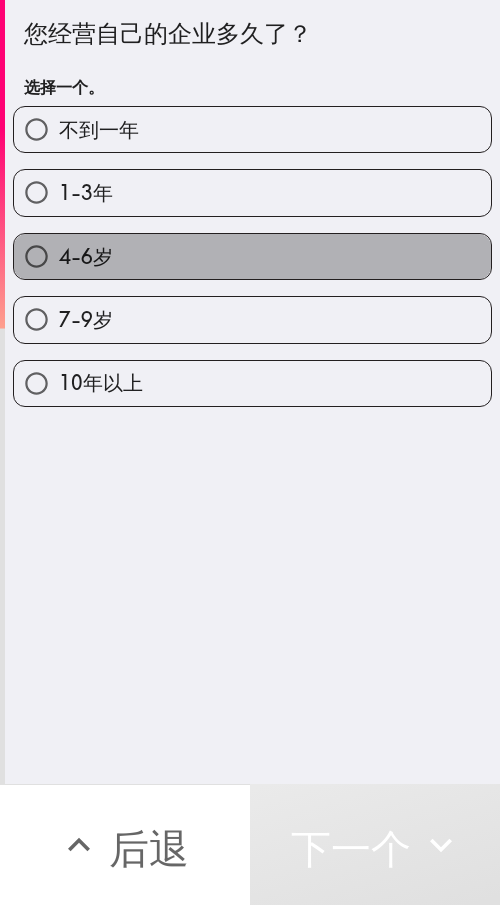 click on "4-6岁" at bounding box center [252, 256] 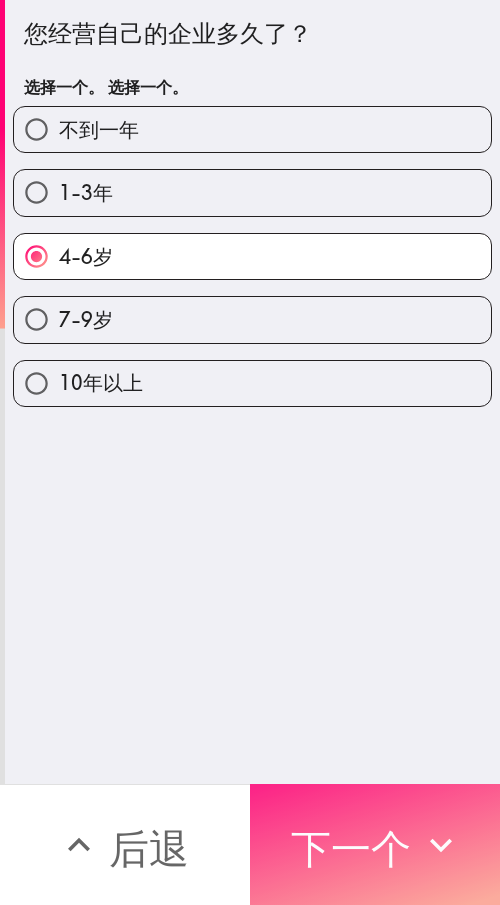 click on "下一个" at bounding box center (375, 844) 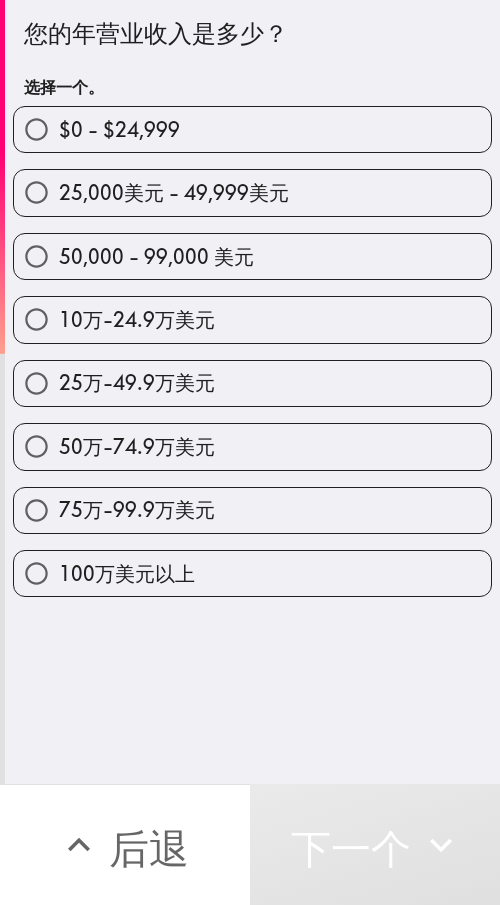 click on "50万-74.9万美元" at bounding box center (252, 446) 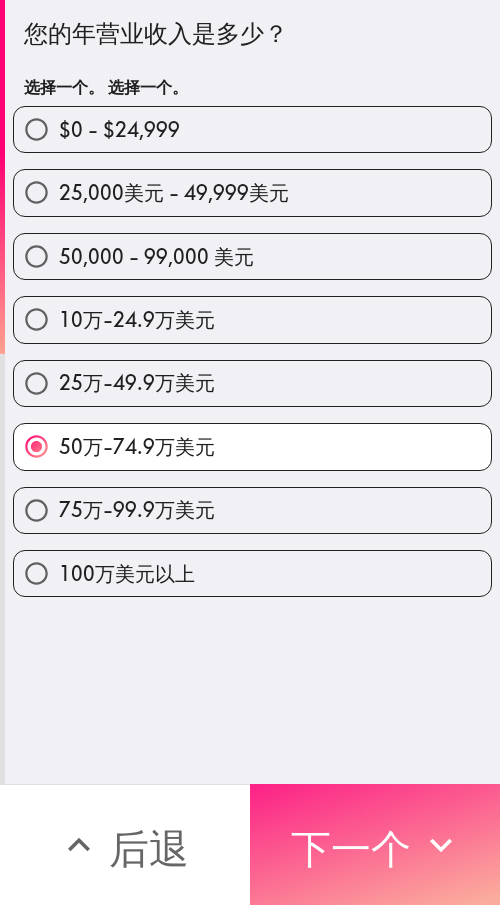 click on "下一个" at bounding box center (375, 844) 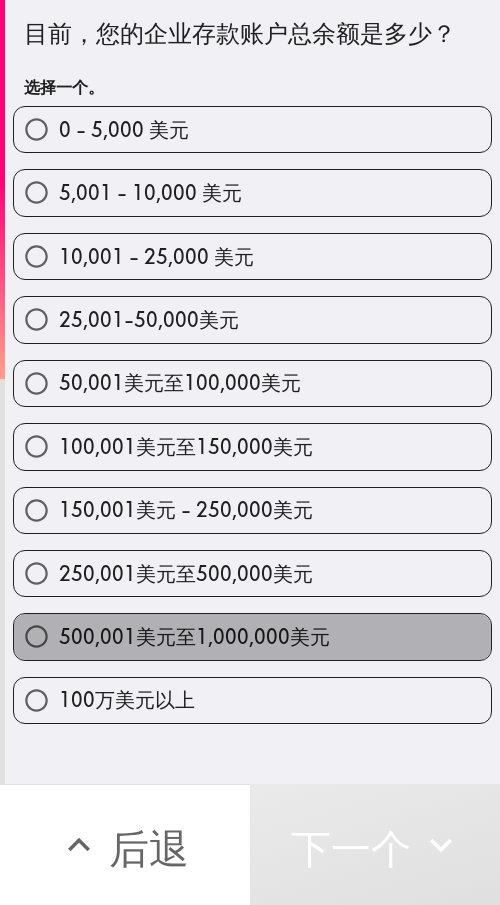drag, startPoint x: 426, startPoint y: 642, endPoint x: 495, endPoint y: 644, distance: 69.02898 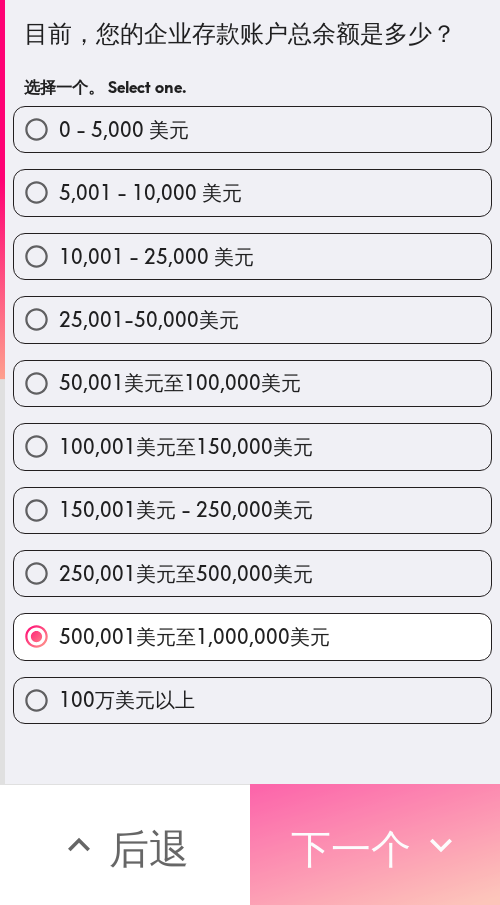 click on "下一个" at bounding box center (351, 845) 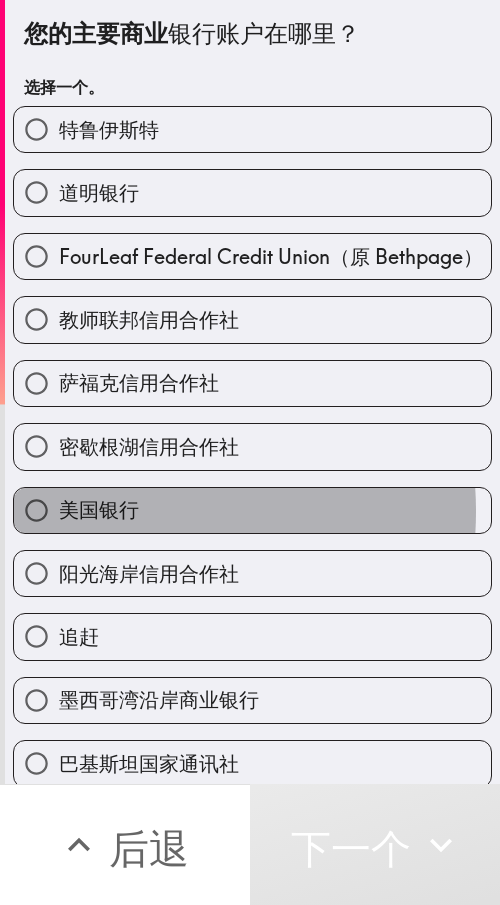 click on "美国银行" at bounding box center [99, 509] 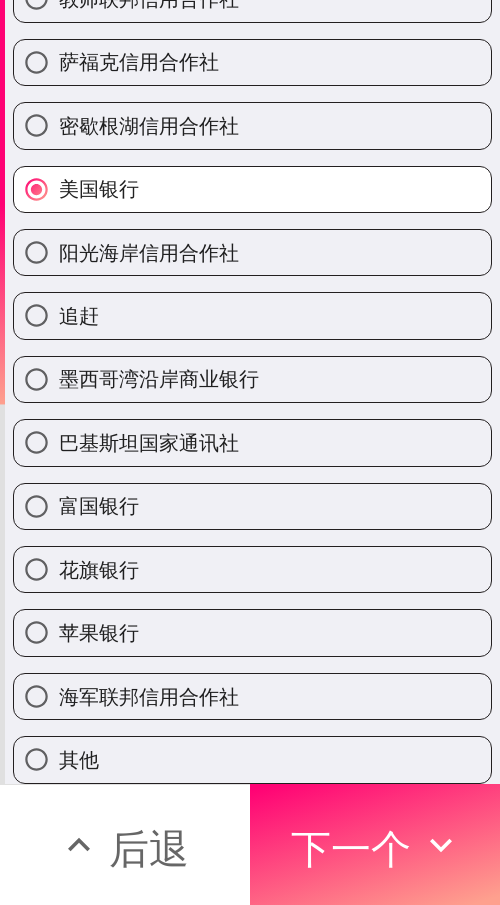 scroll, scrollTop: 348, scrollLeft: 0, axis: vertical 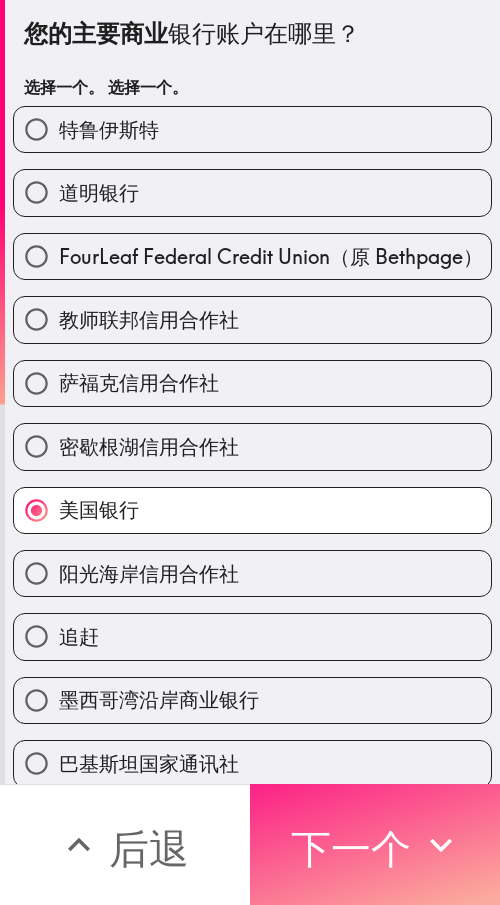 click on "下一个" at bounding box center (351, 845) 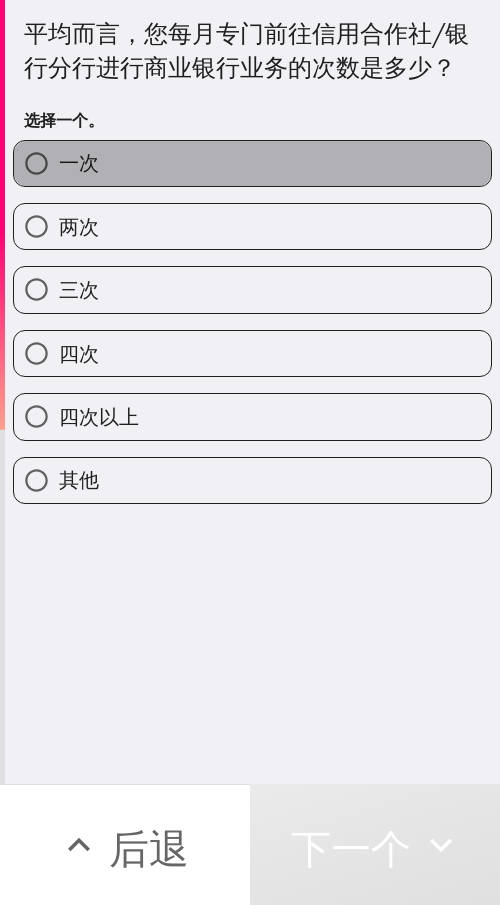 drag, startPoint x: 348, startPoint y: 198, endPoint x: 369, endPoint y: 208, distance: 23.259407 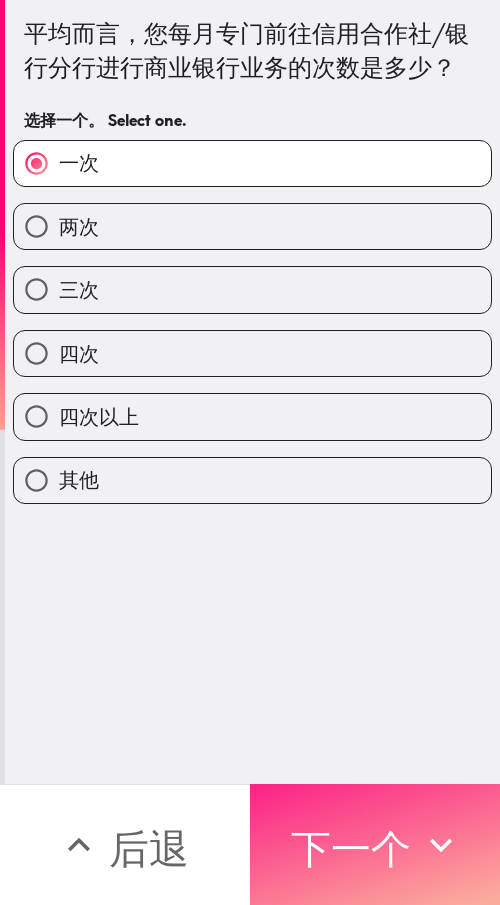 drag, startPoint x: 387, startPoint y: 802, endPoint x: 442, endPoint y: 819, distance: 57.567352 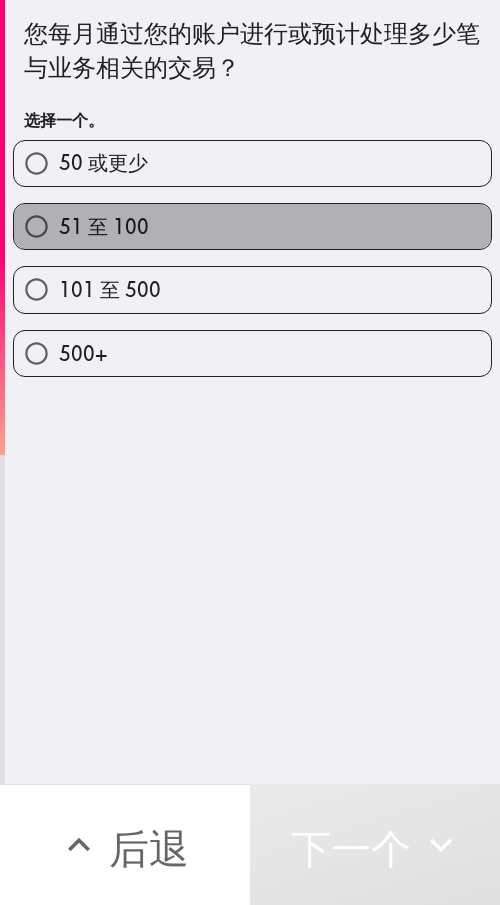 click on "51 至 100" at bounding box center (252, 226) 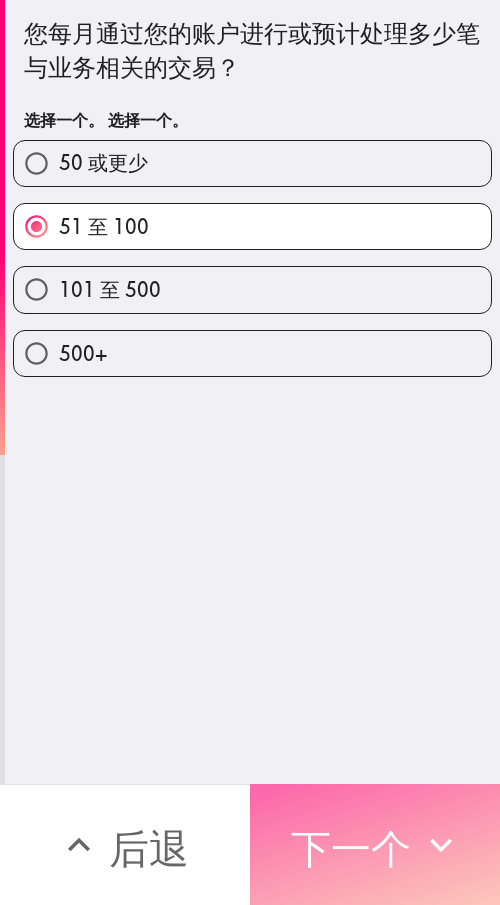 click on "下一个" at bounding box center [375, 844] 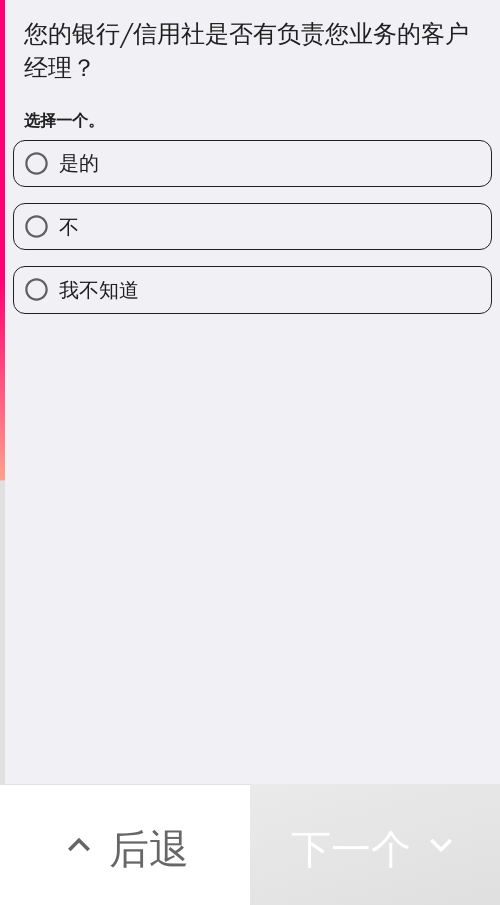 click on "是的" at bounding box center [252, 163] 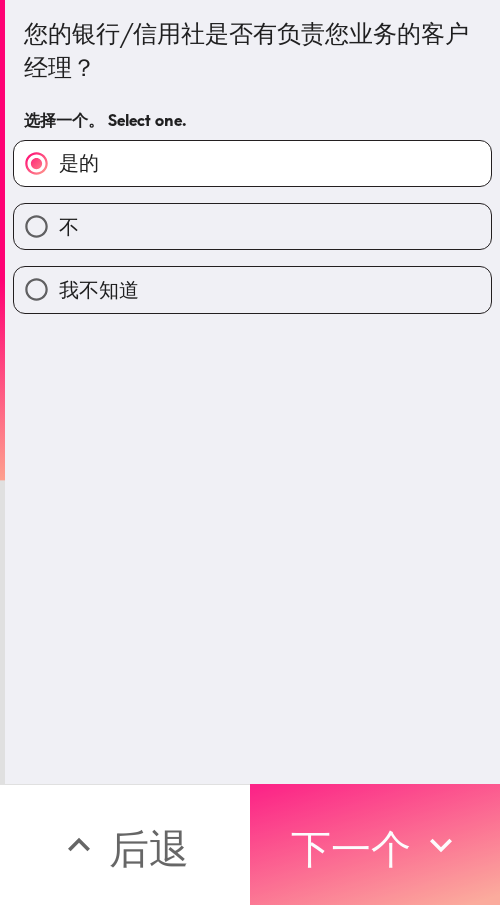 click on "下一个" at bounding box center (351, 845) 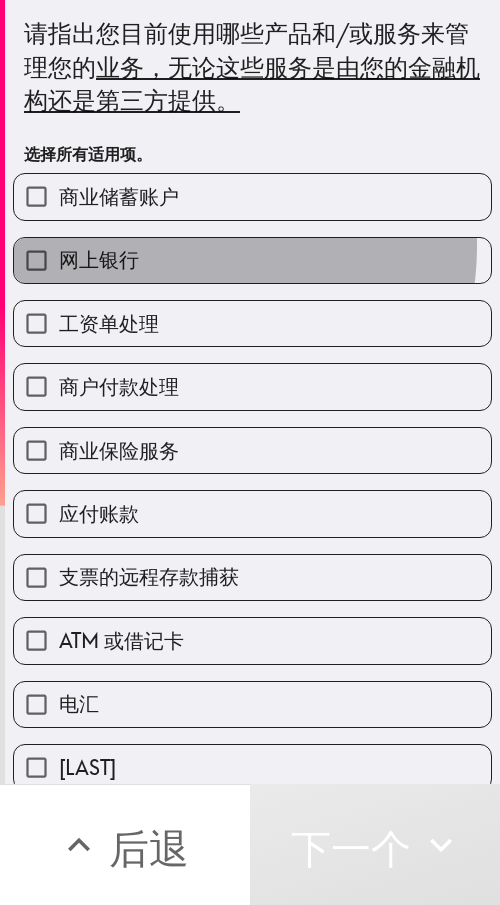click on "网上银行" at bounding box center [252, 260] 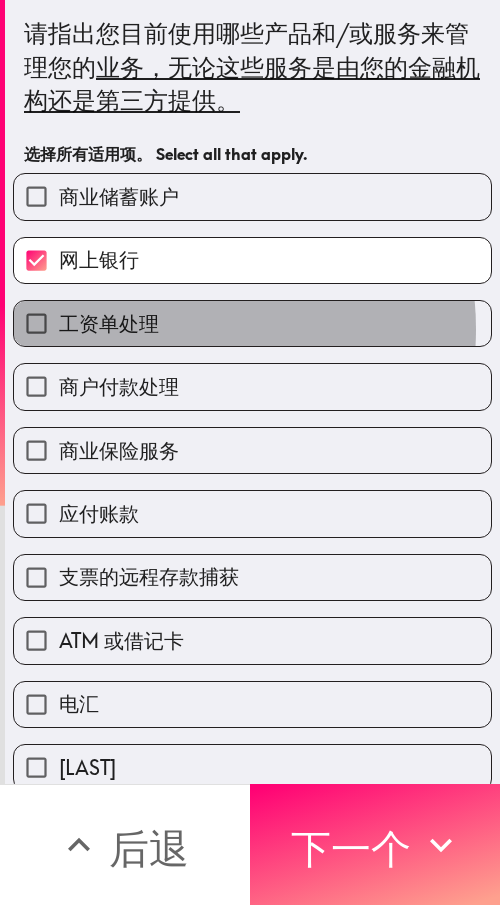 click on "工资单处理" at bounding box center [252, 323] 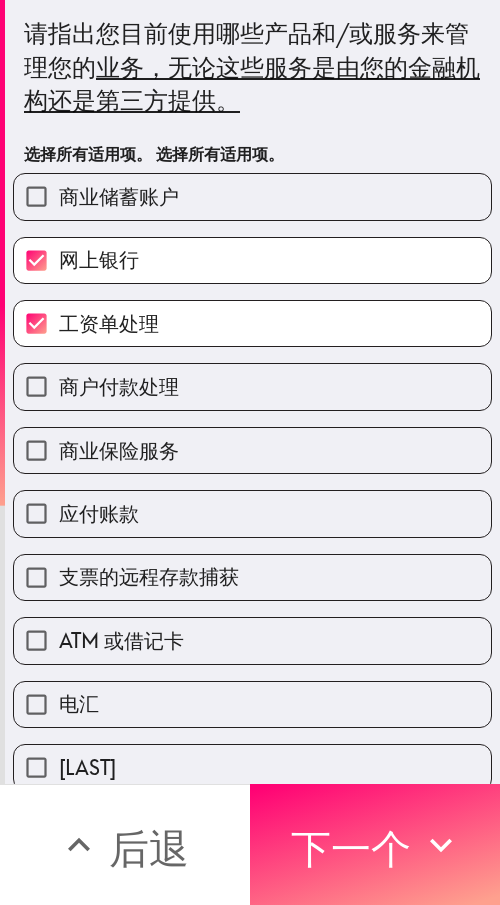 click on "商户付款处理" at bounding box center (252, 386) 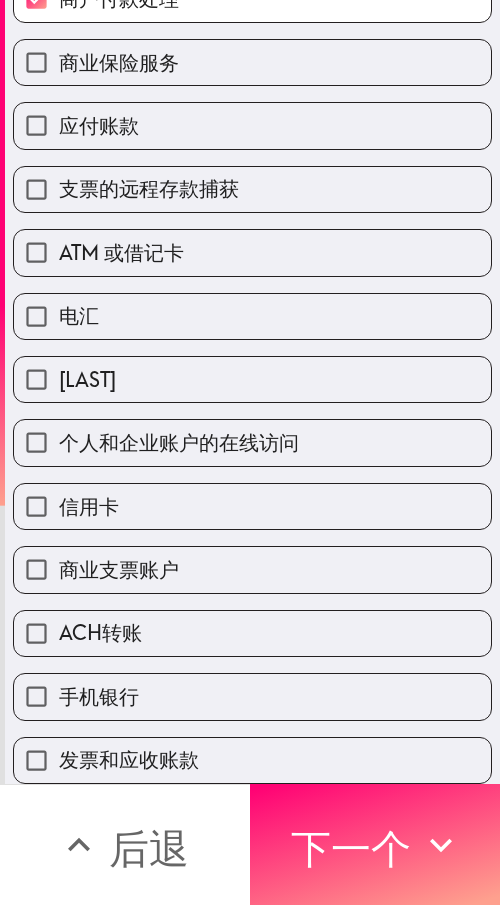 scroll, scrollTop: 405, scrollLeft: 0, axis: vertical 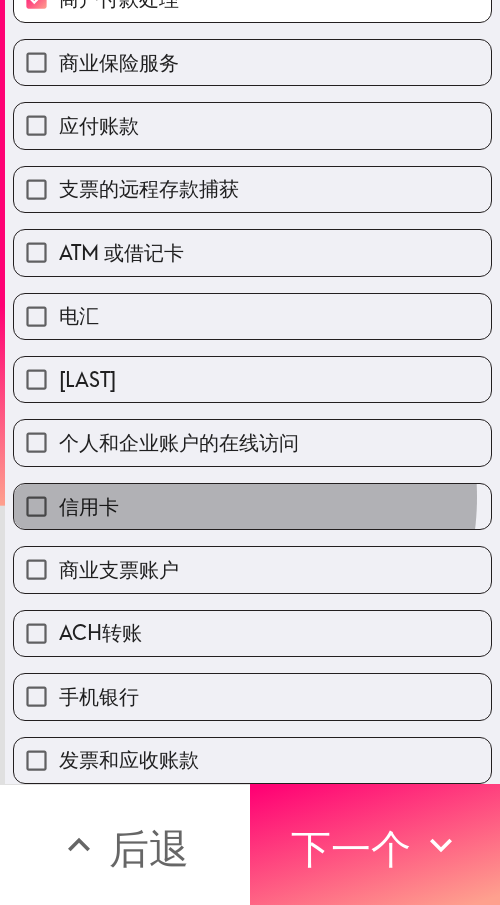 click on "信用卡" at bounding box center (252, 506) 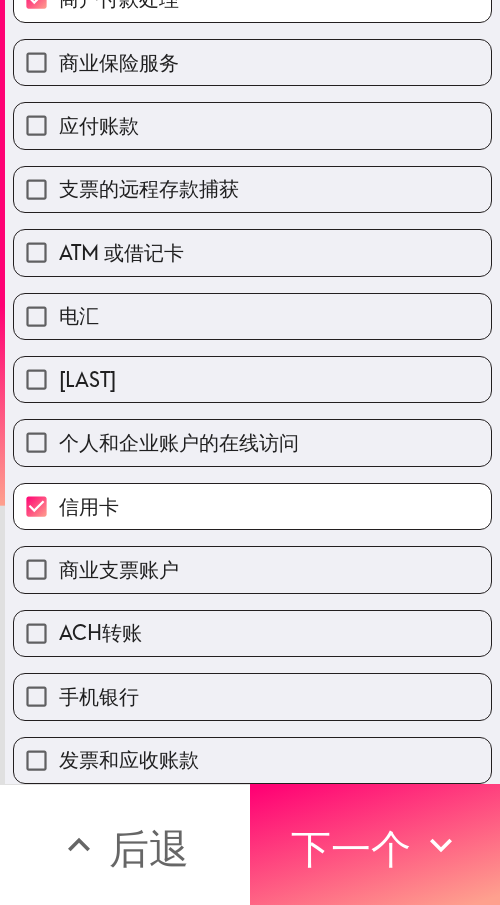 click on "手机银行" at bounding box center [252, 696] 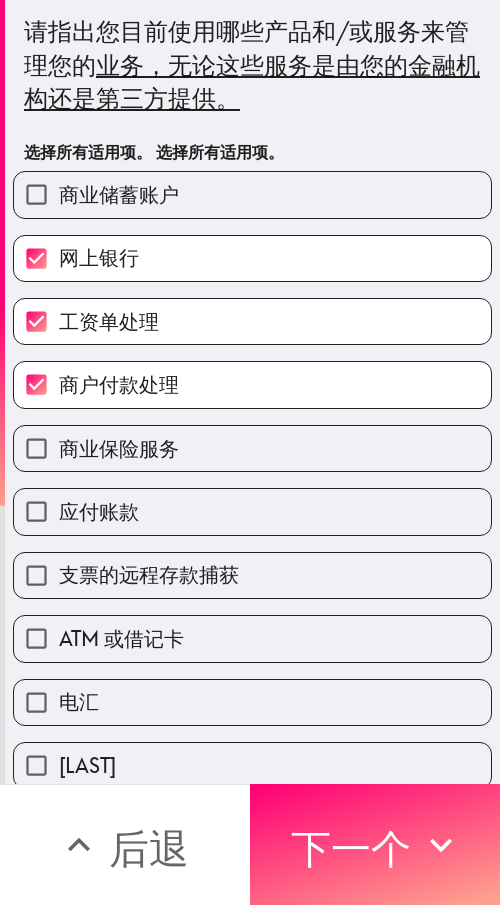 scroll, scrollTop: 0, scrollLeft: 0, axis: both 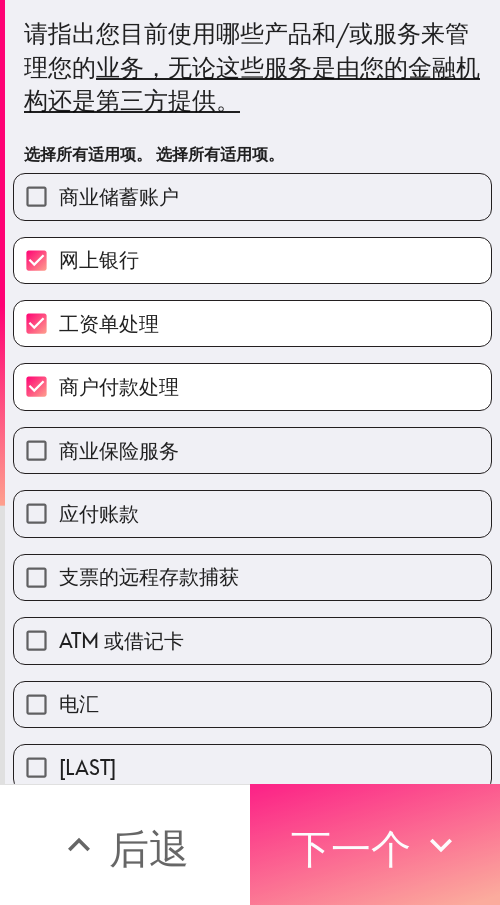 click on "下一个" at bounding box center (351, 848) 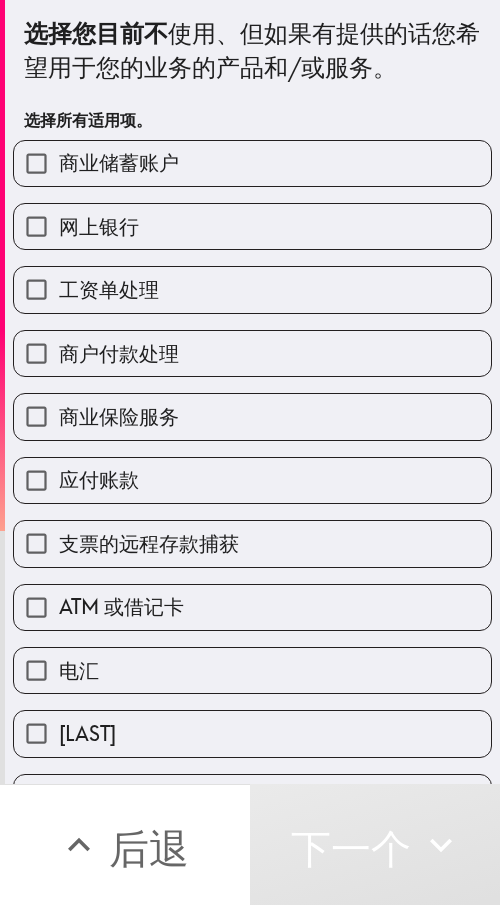click on "商业保险服务" at bounding box center (252, 416) 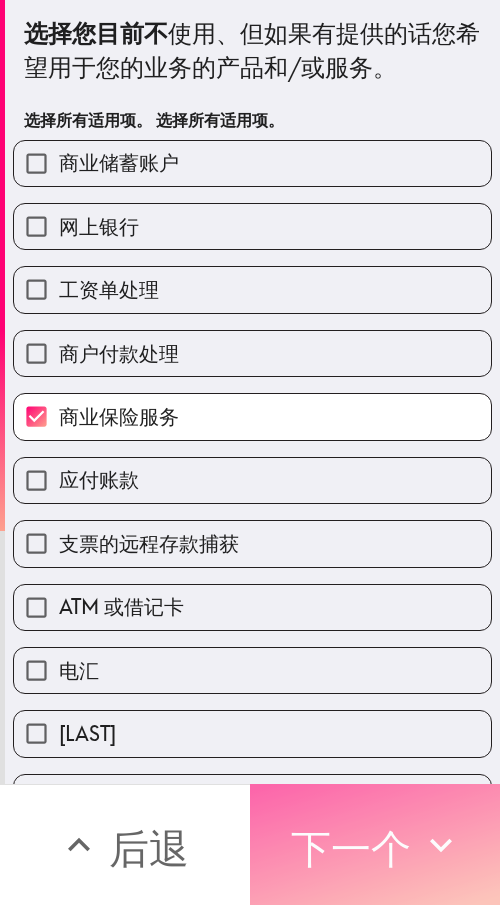 drag, startPoint x: 374, startPoint y: 815, endPoint x: 412, endPoint y: 823, distance: 38.832977 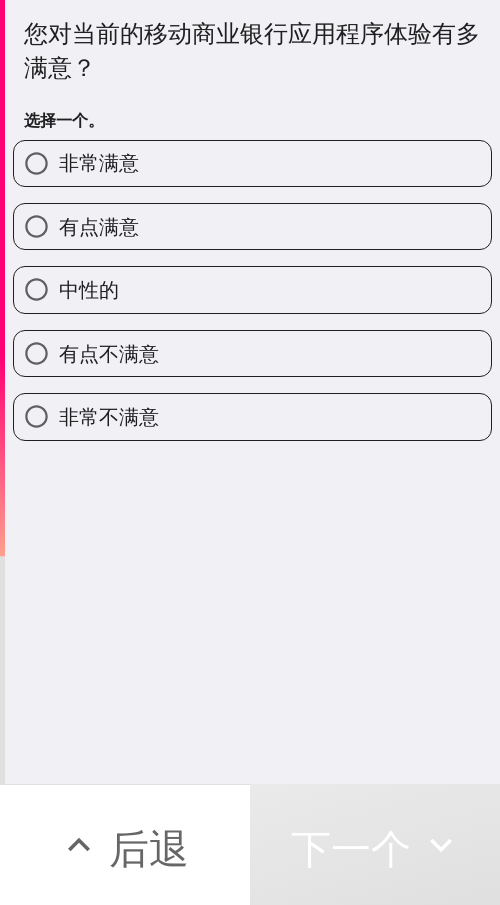 drag, startPoint x: 426, startPoint y: 229, endPoint x: 495, endPoint y: 239, distance: 69.72087 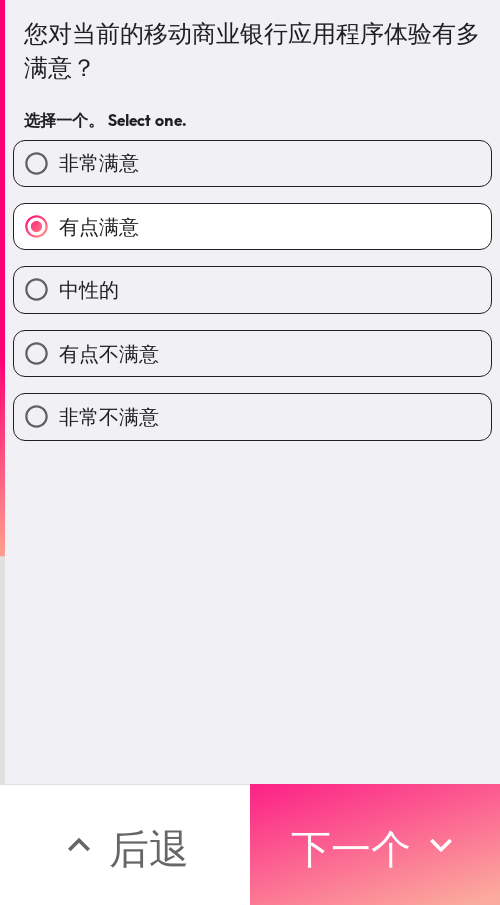 drag, startPoint x: 383, startPoint y: 817, endPoint x: 413, endPoint y: 829, distance: 32.31099 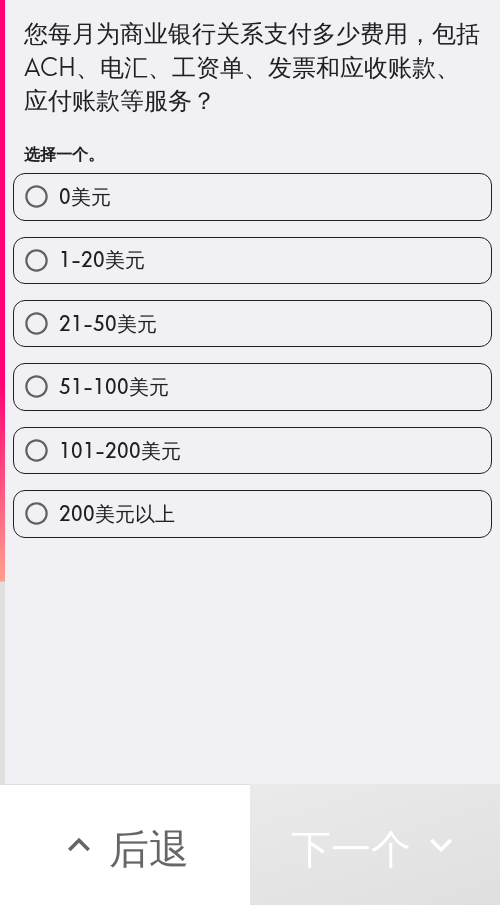 click on "200美元以上" at bounding box center (252, 513) 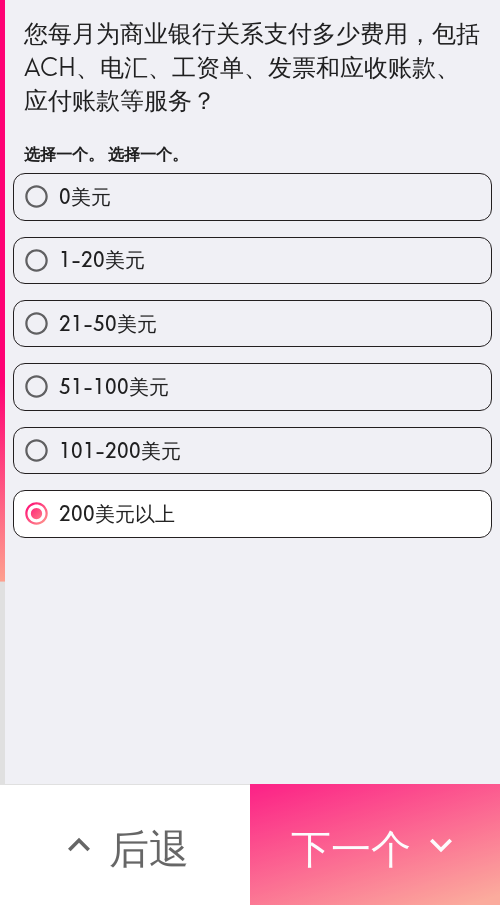 click on "下一个" at bounding box center (351, 845) 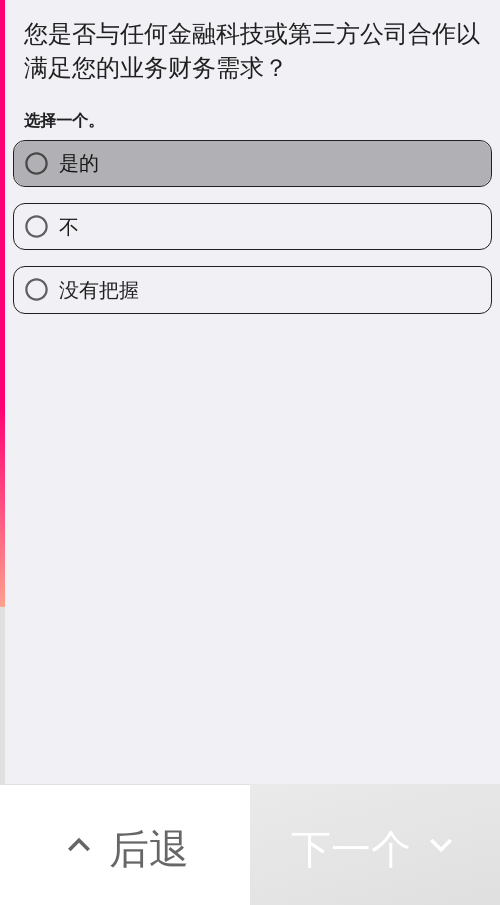 click on "是的" at bounding box center (252, 163) 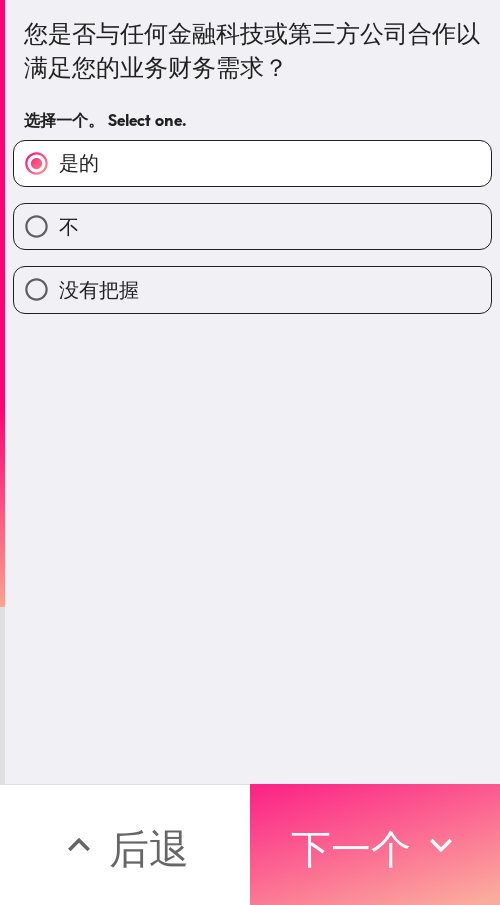 click on "下一个" at bounding box center (351, 848) 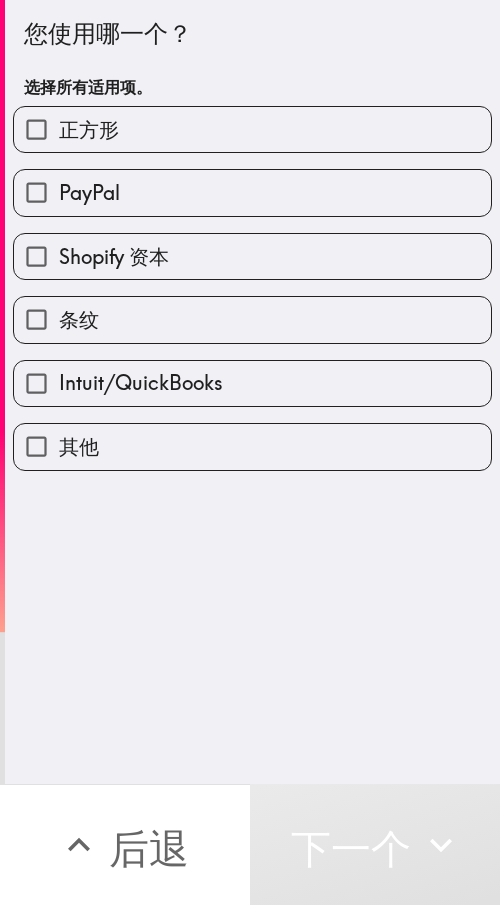 drag, startPoint x: 392, startPoint y: 118, endPoint x: 390, endPoint y: 130, distance: 12.165525 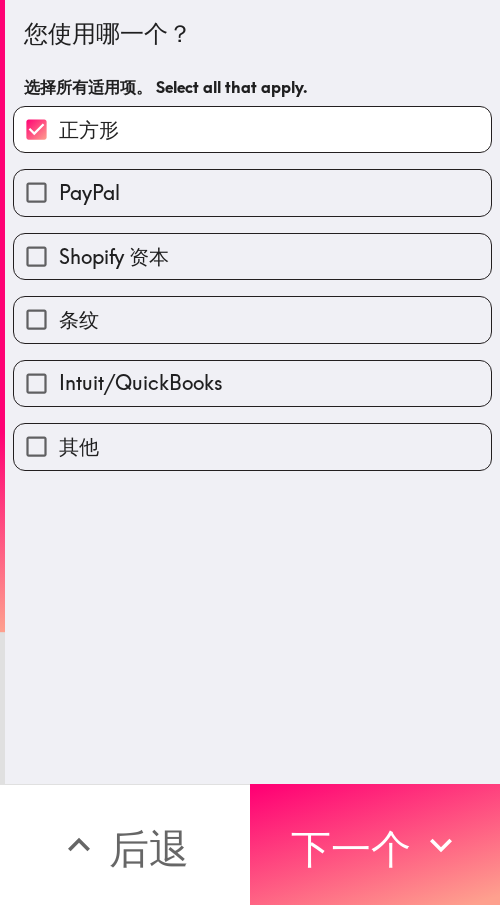 click on "Shopify 资本" at bounding box center (252, 256) 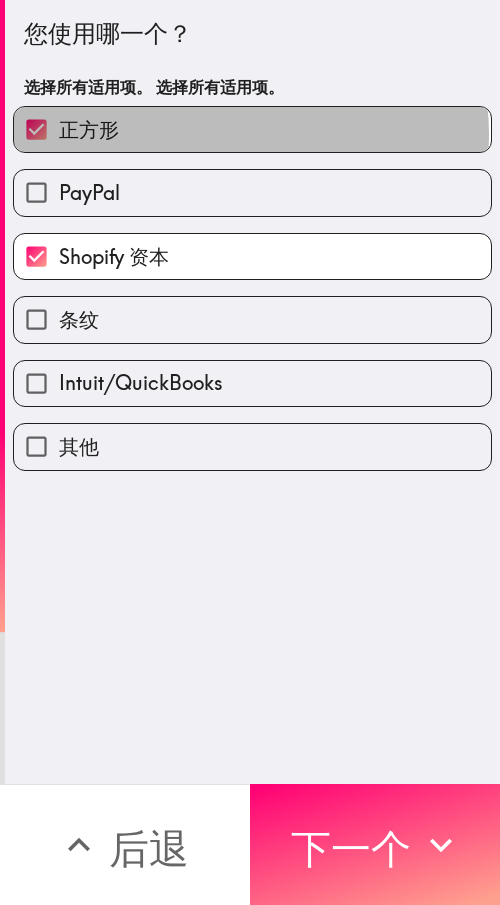 click on "正方形" at bounding box center (252, 129) 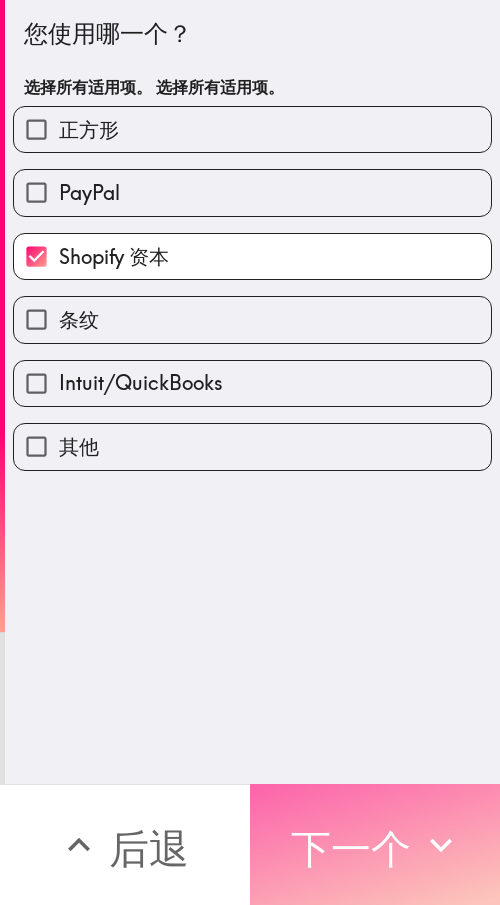 click on "下一个" at bounding box center (351, 845) 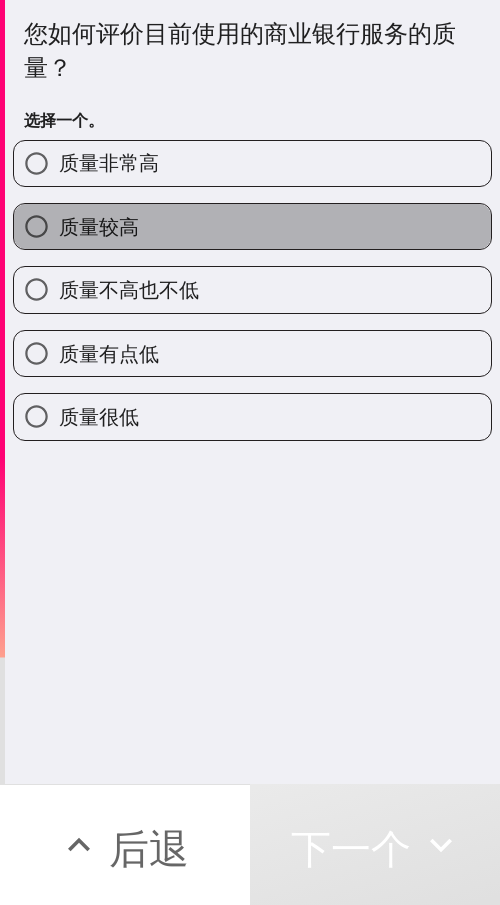 drag, startPoint x: 405, startPoint y: 219, endPoint x: 493, endPoint y: 227, distance: 88.362885 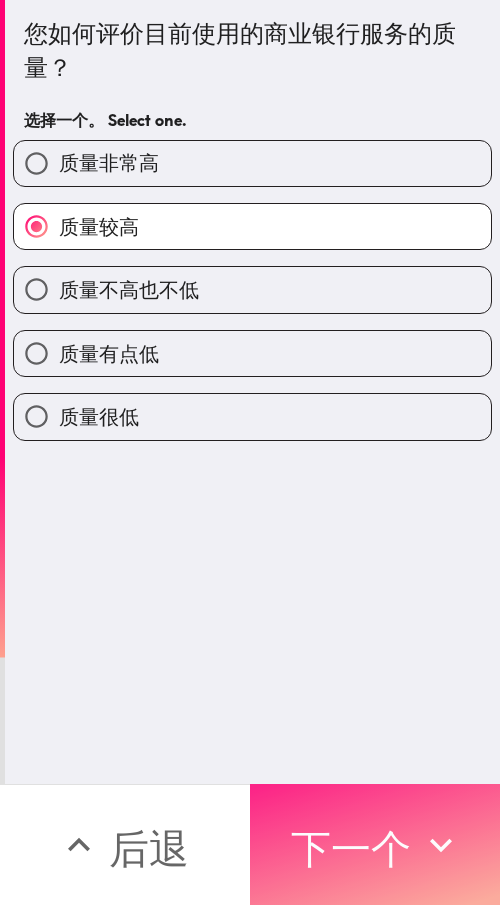 drag, startPoint x: 334, startPoint y: 824, endPoint x: 400, endPoint y: 839, distance: 67.68308 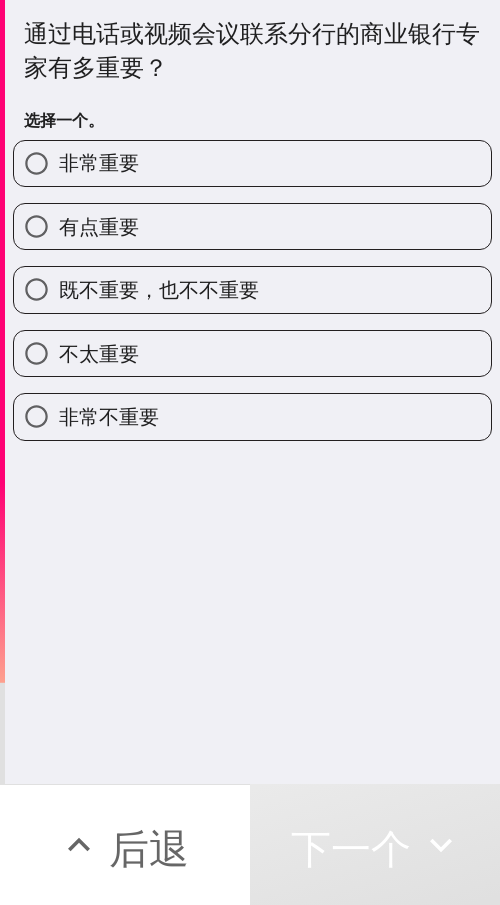 click on "非常重要" at bounding box center (252, 163) 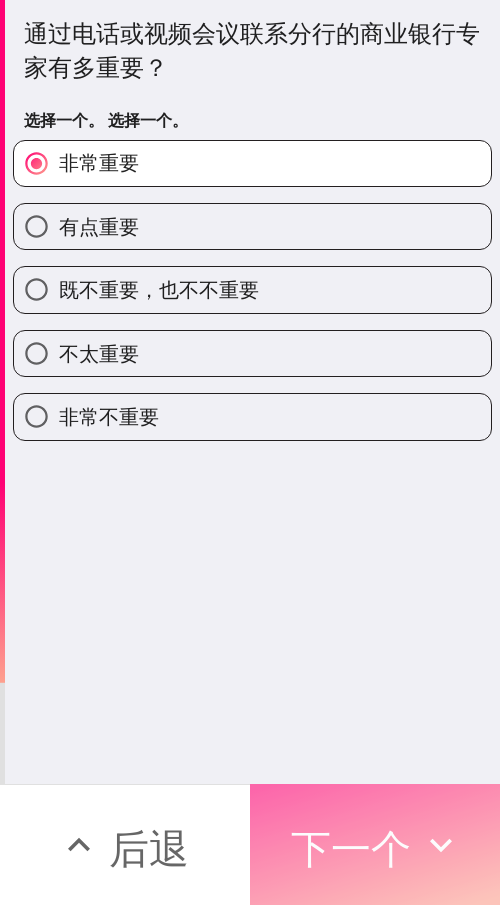 click on "下一个" at bounding box center (351, 848) 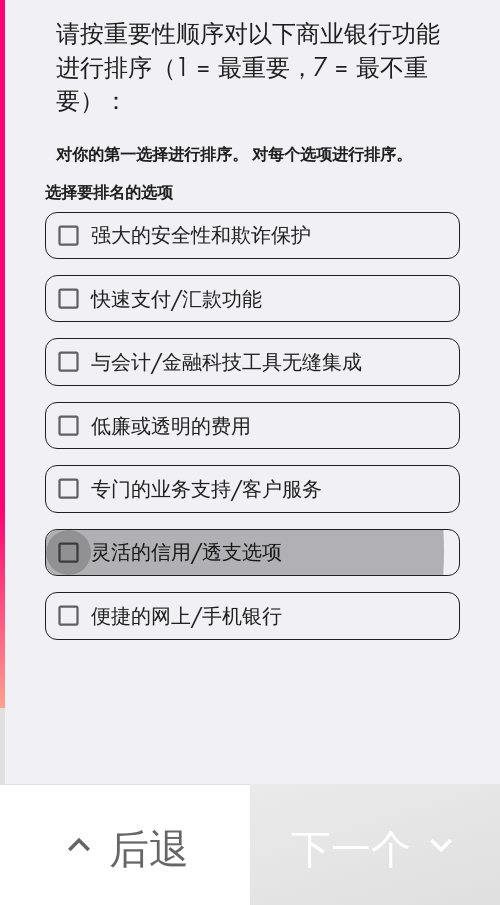 click on "灵活的信用/透支选项" at bounding box center (68, 552) 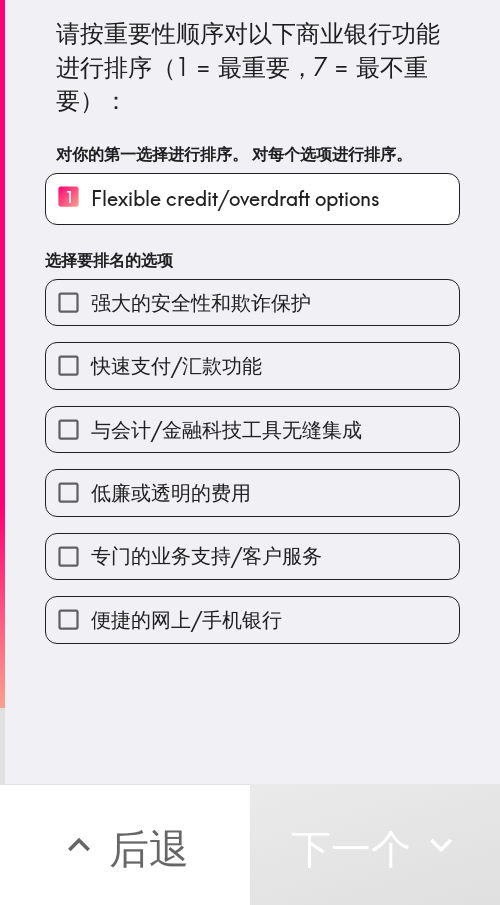 click on "便捷的网上/手机银行" at bounding box center [244, 611] 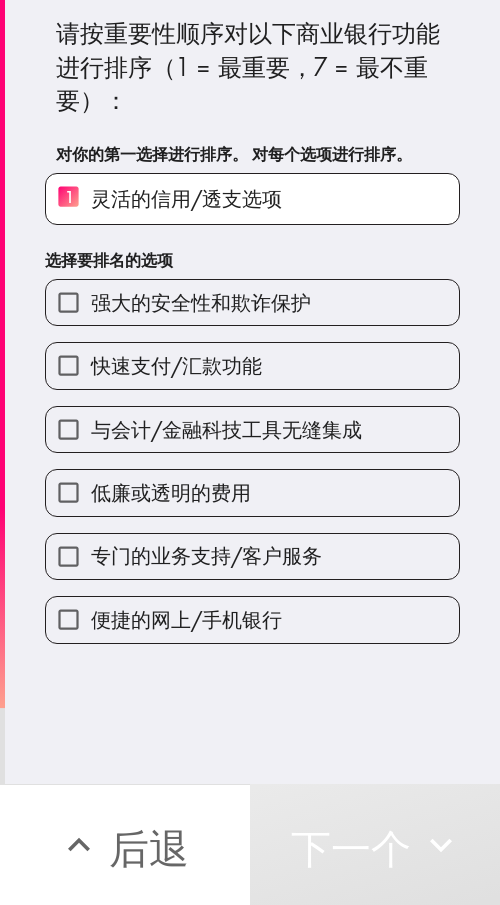 click on "便捷的网上/手机银行" at bounding box center [68, 619] 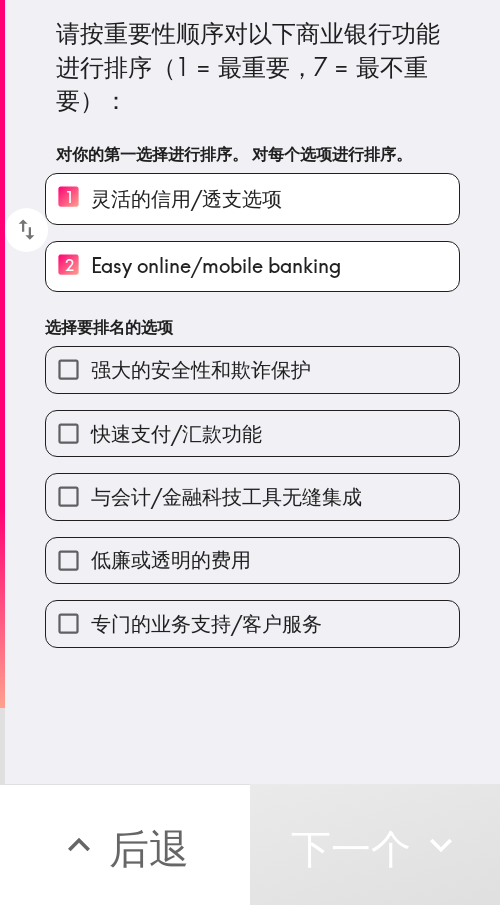click on "低廉或透明的费用" at bounding box center (68, 560) 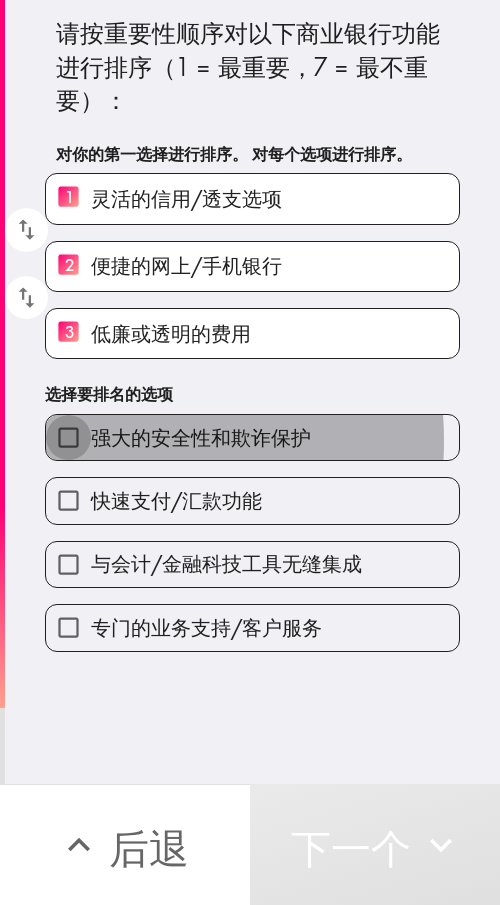 click on "强大的安全性和欺诈保护" at bounding box center (68, 437) 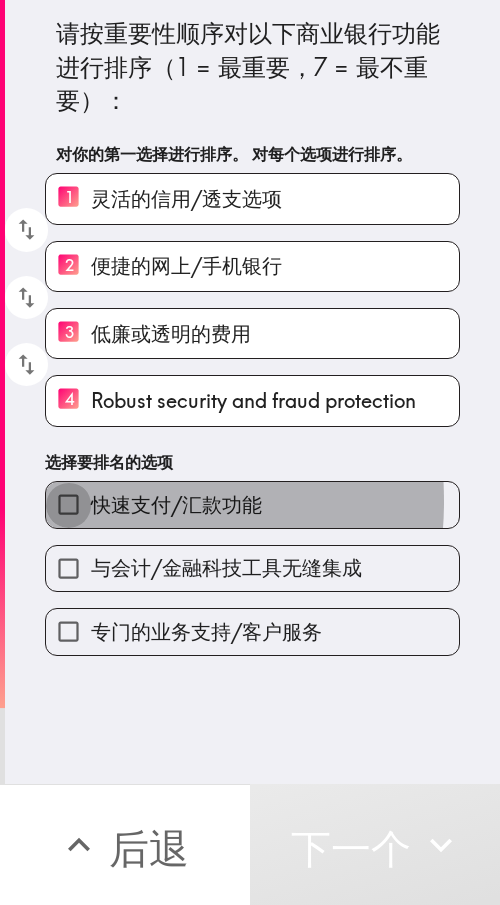 drag, startPoint x: 56, startPoint y: 501, endPoint x: 77, endPoint y: 532, distance: 37.44329 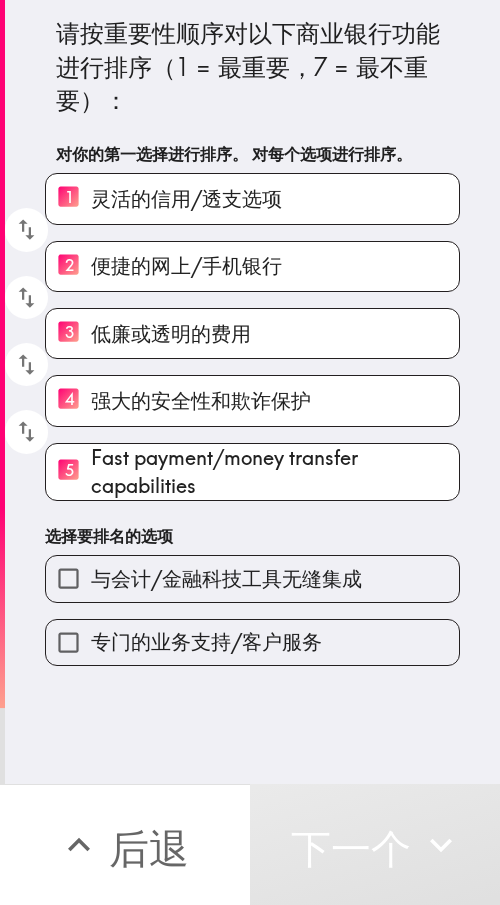 click on "与会计/金融科技工具无缝集成" at bounding box center (68, 578) 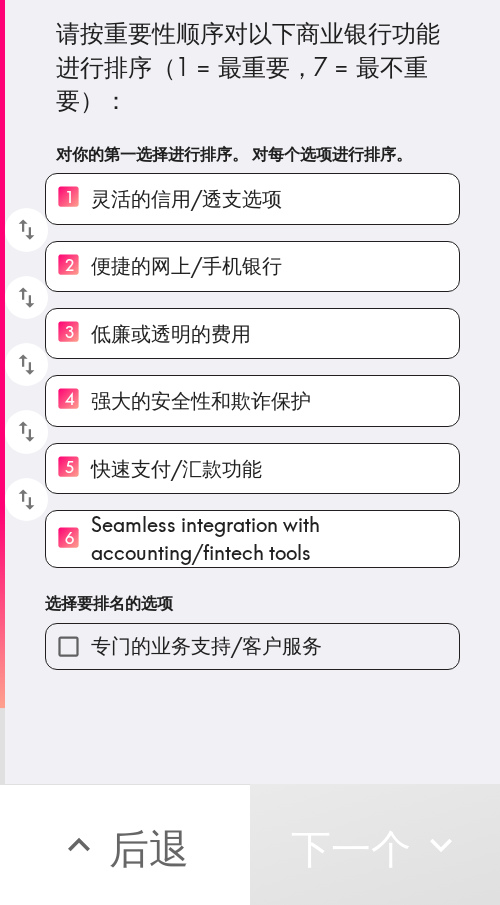 click on "专门的业务支持/客户服务" at bounding box center [68, 646] 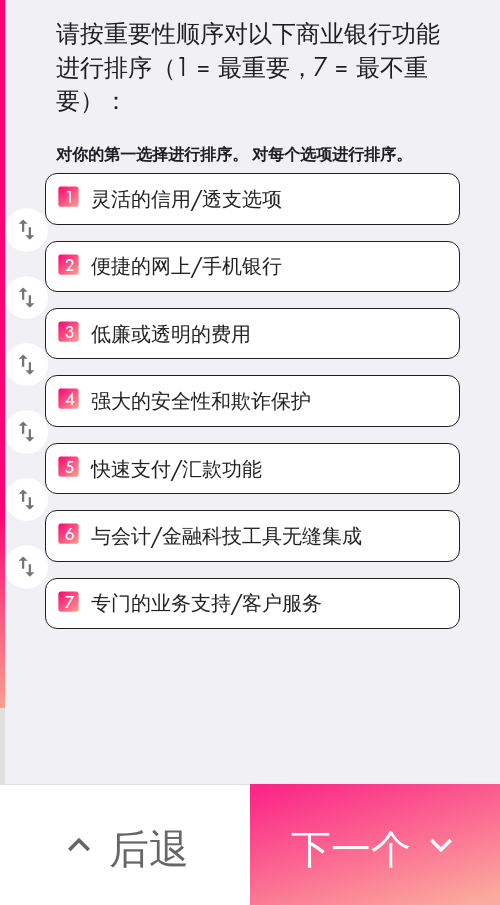 click on "下一个" at bounding box center (351, 848) 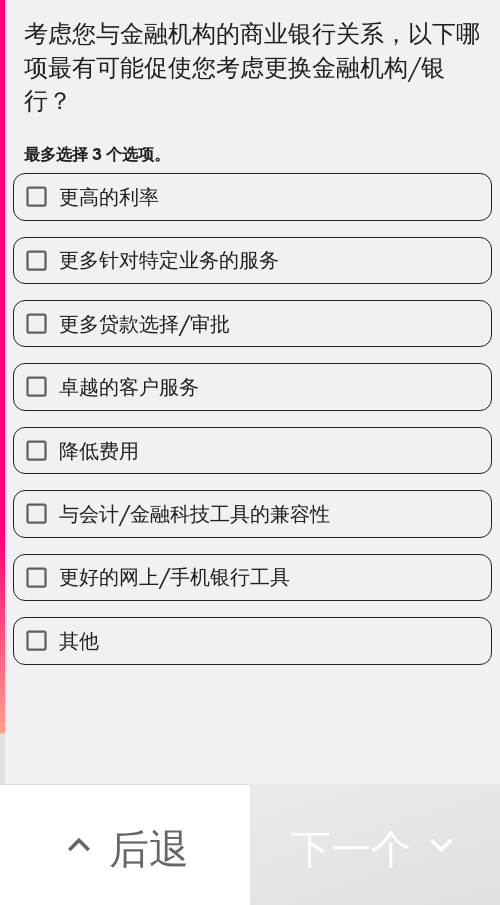 click on "更多贷款选择/审批" at bounding box center [144, 323] 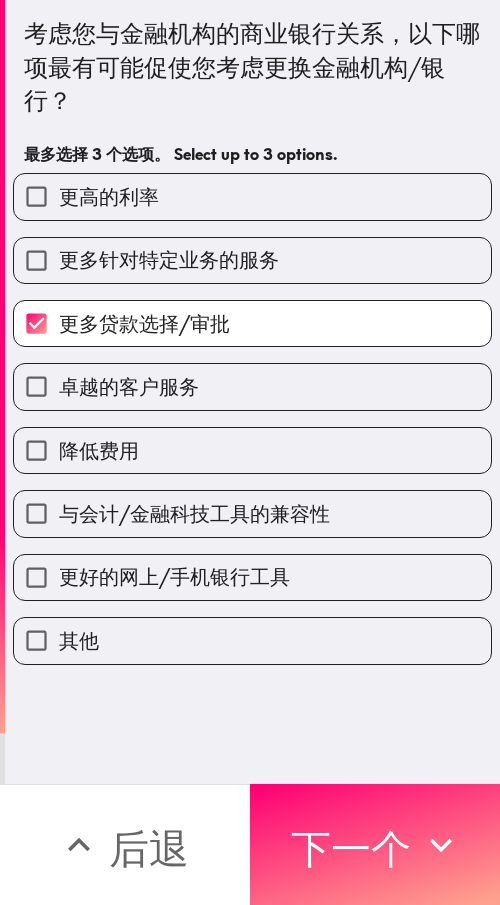 click on "卓越的客户服务" at bounding box center (129, 386) 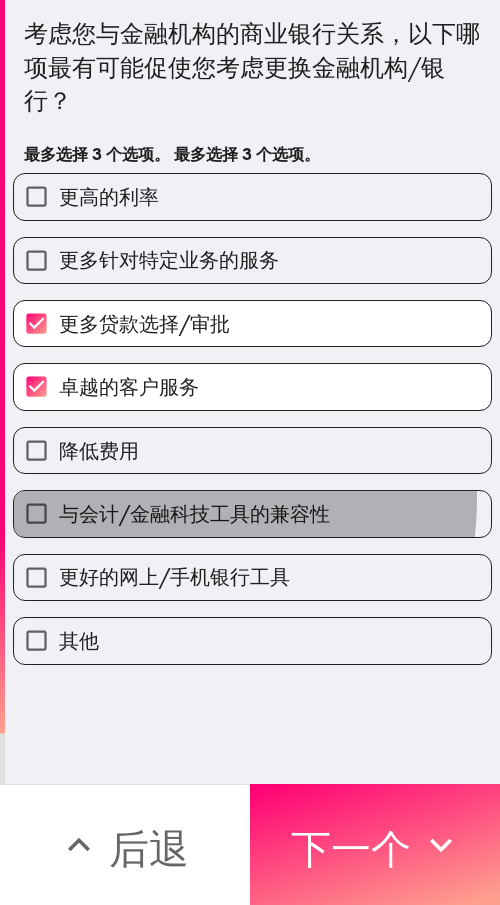 click on "与会计/金融科技工具的兼容性" at bounding box center [252, 513] 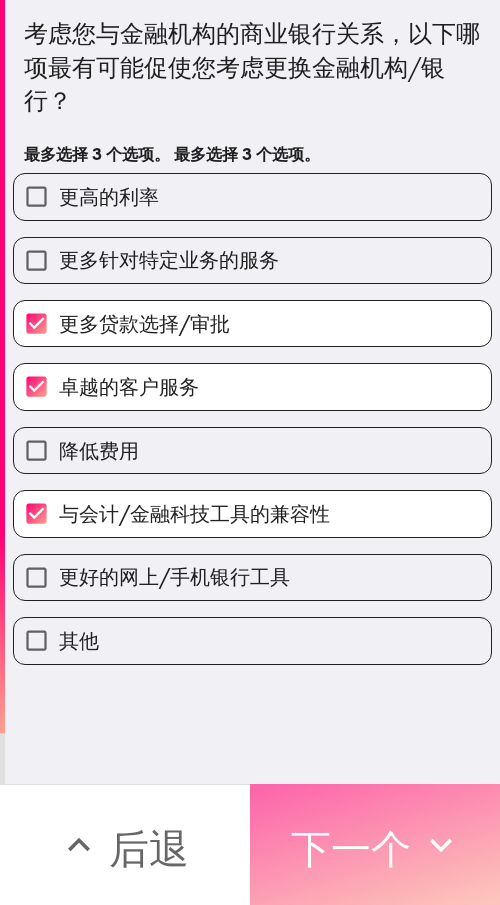 click on "下一个" at bounding box center (351, 848) 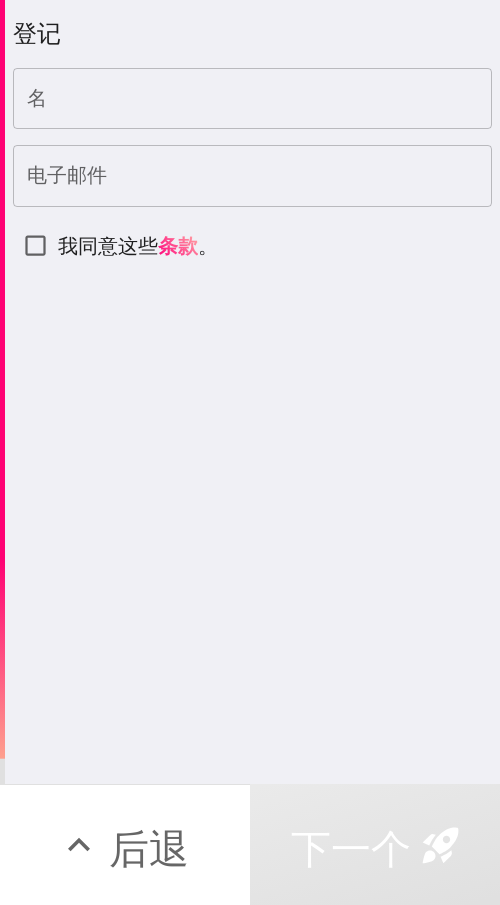 scroll, scrollTop: 0, scrollLeft: 0, axis: both 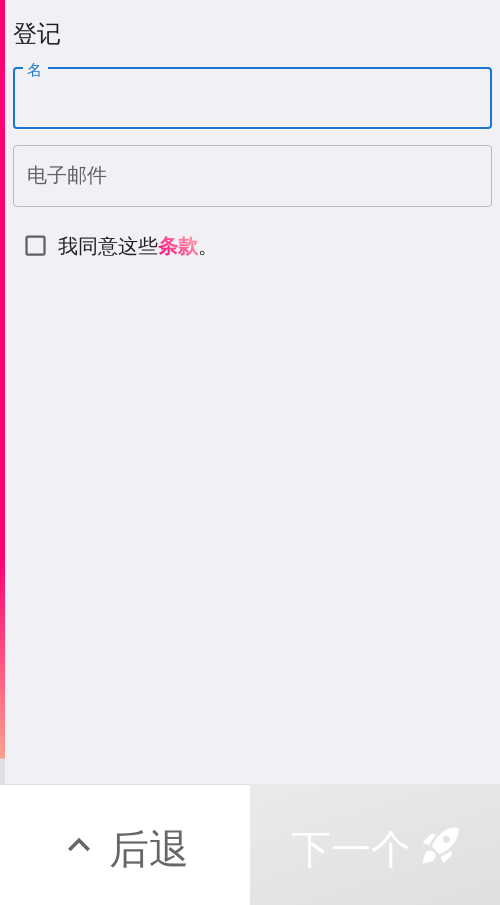 click on "名" at bounding box center (252, 99) 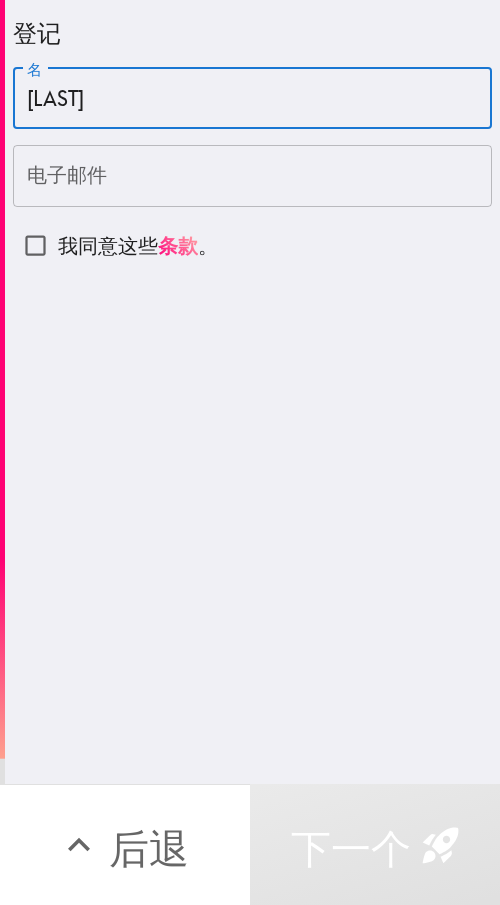 type on "Hamm" 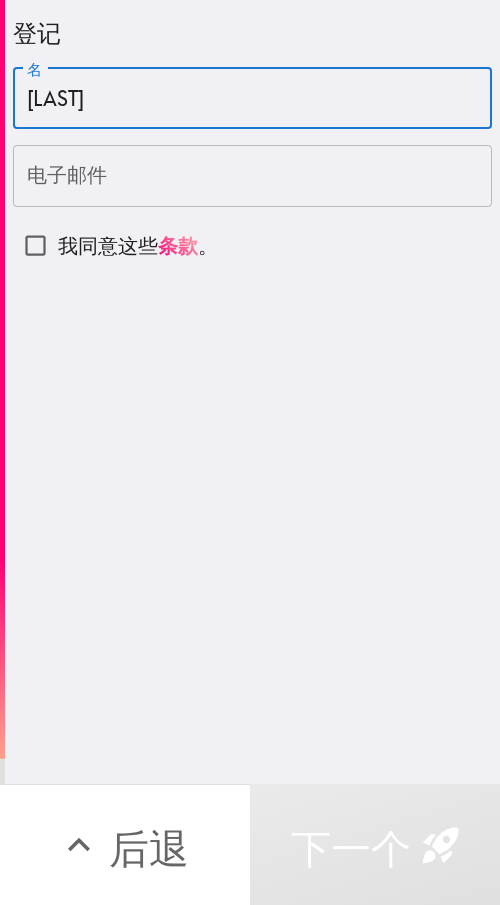 drag, startPoint x: 193, startPoint y: 107, endPoint x: 1, endPoint y: 105, distance: 192.01042 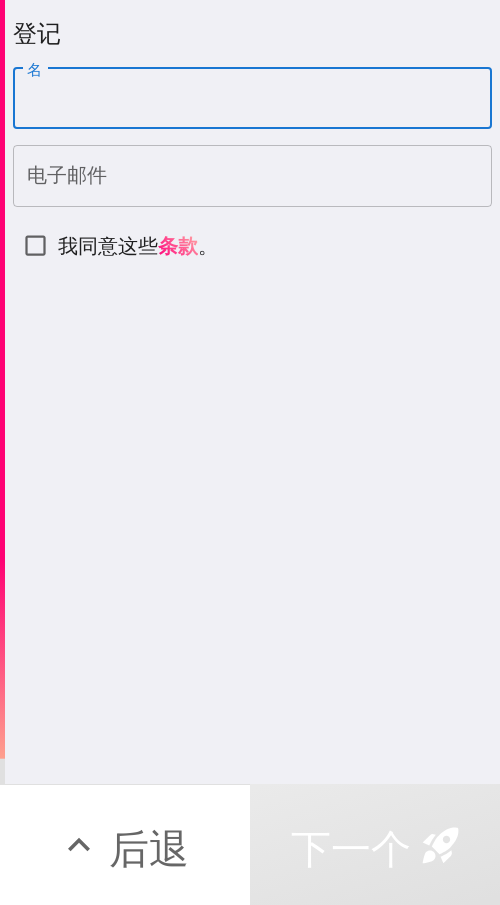 click on "名" at bounding box center (252, 99) 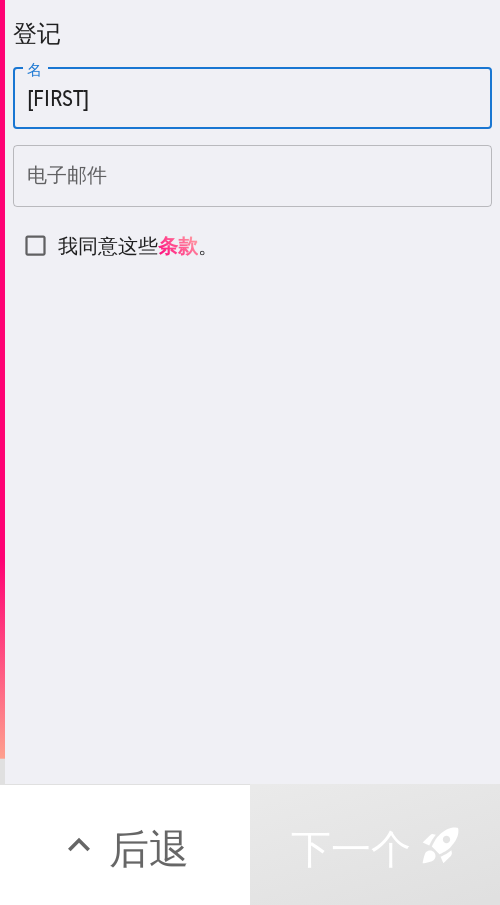 type on "[FIRST]" 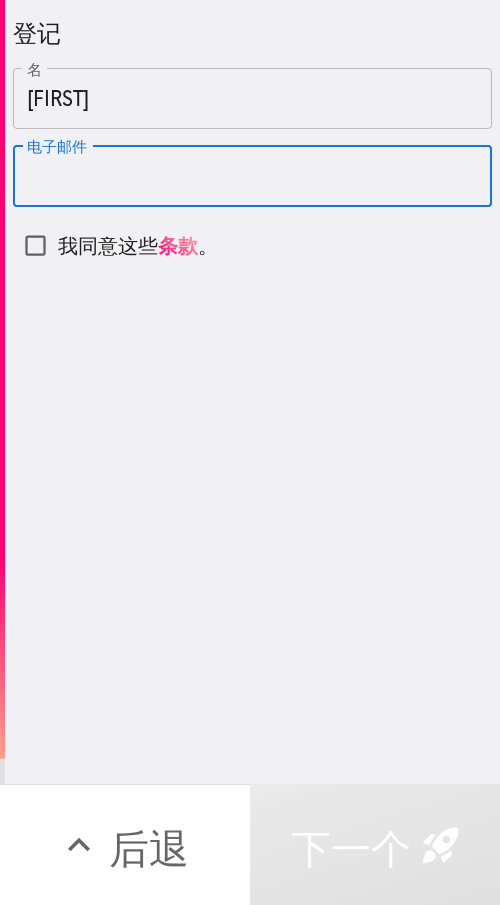 click on "电子邮件" at bounding box center [252, 176] 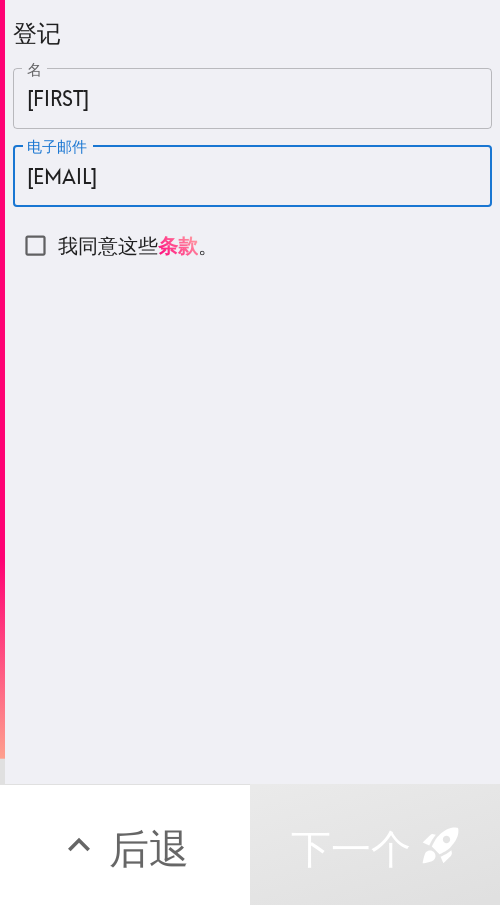 type on "[EMAIL]" 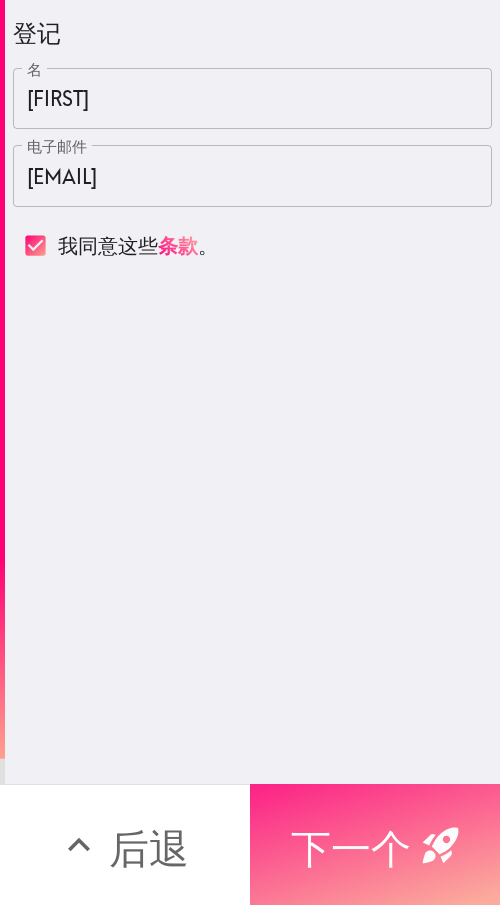 click on "下一个" at bounding box center [351, 848] 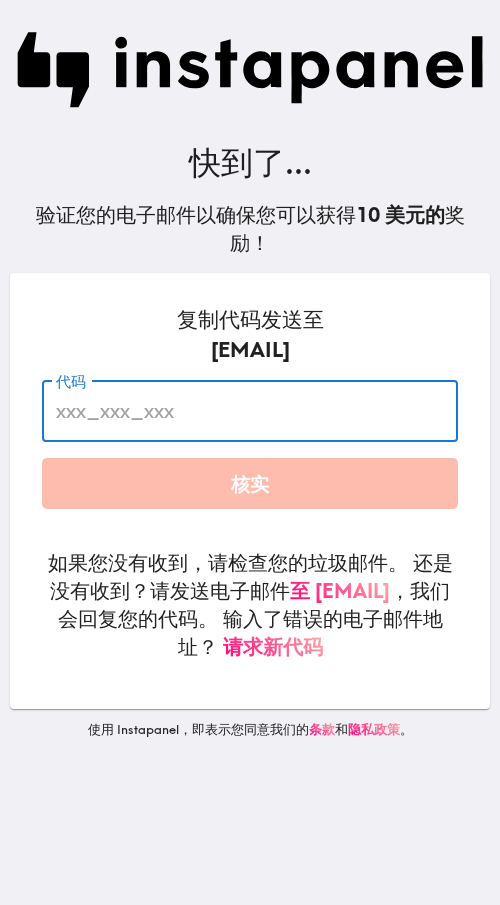 click on "代码" at bounding box center (250, 411) 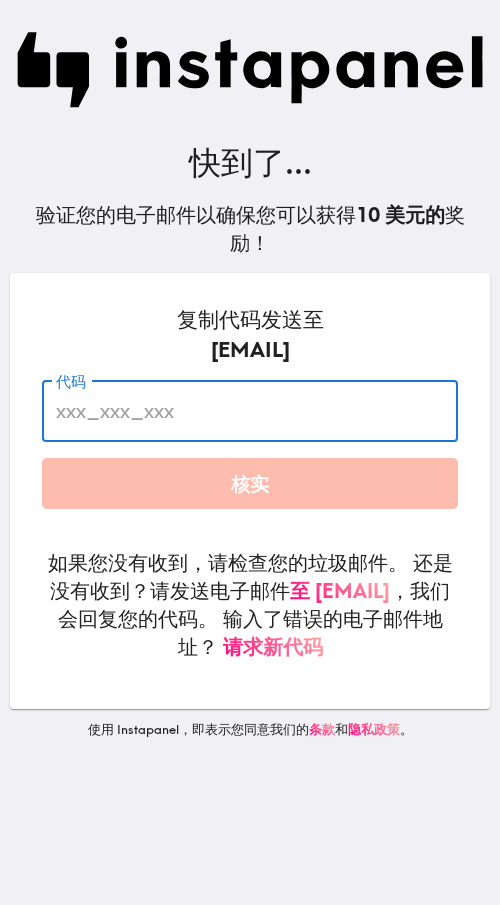 paste on "Rtb_m7j_qaU" 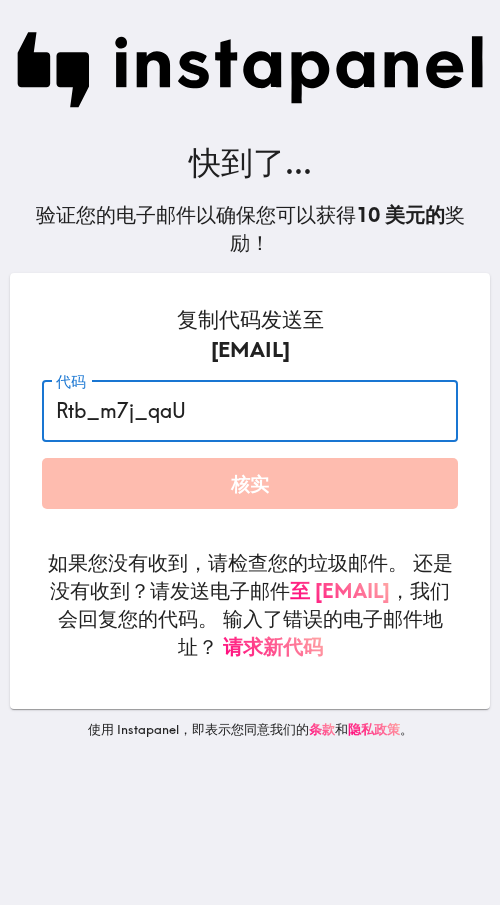 type on "Rtb_m7j_qaU" 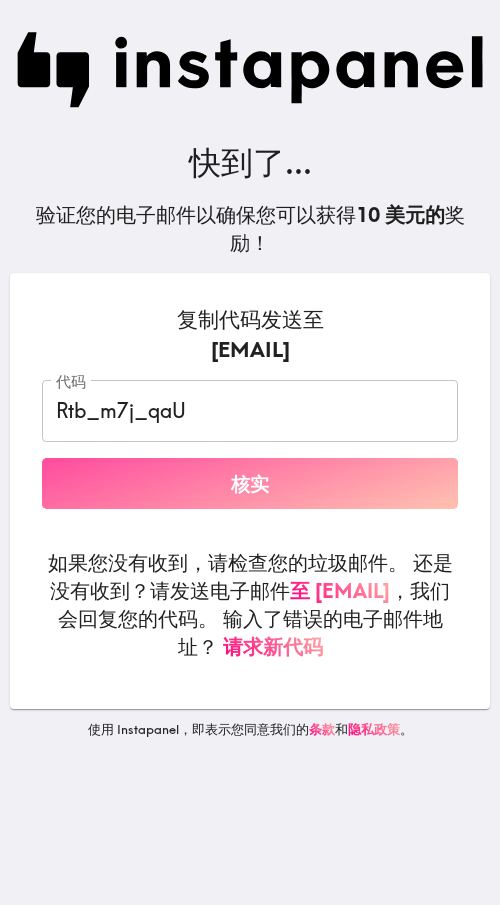 click on "核实" at bounding box center (250, 484) 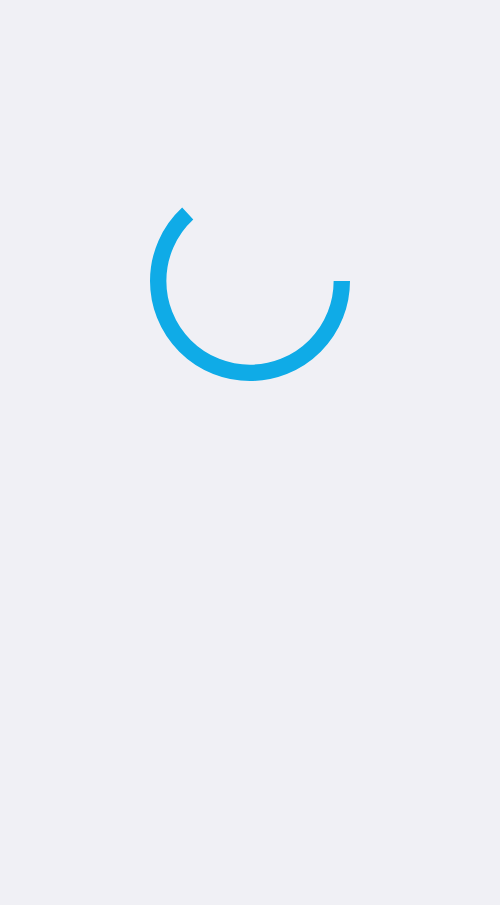scroll, scrollTop: 0, scrollLeft: 0, axis: both 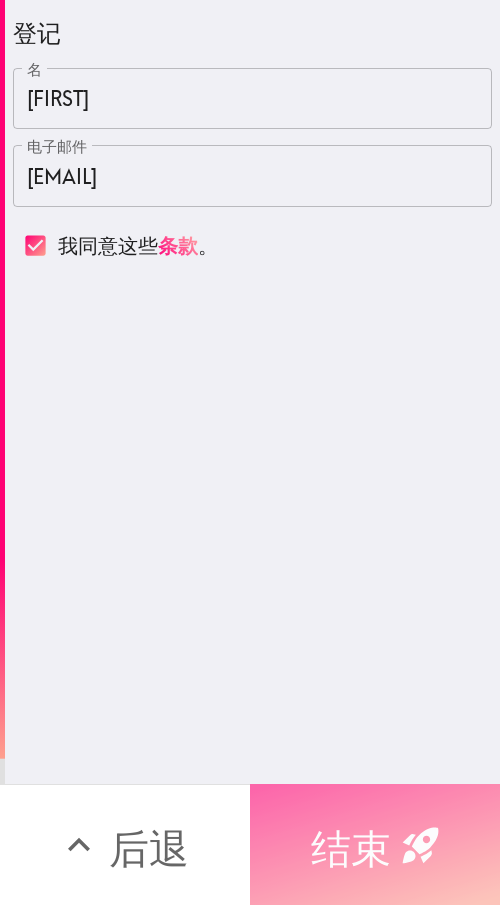 click on "结束" at bounding box center (351, 845) 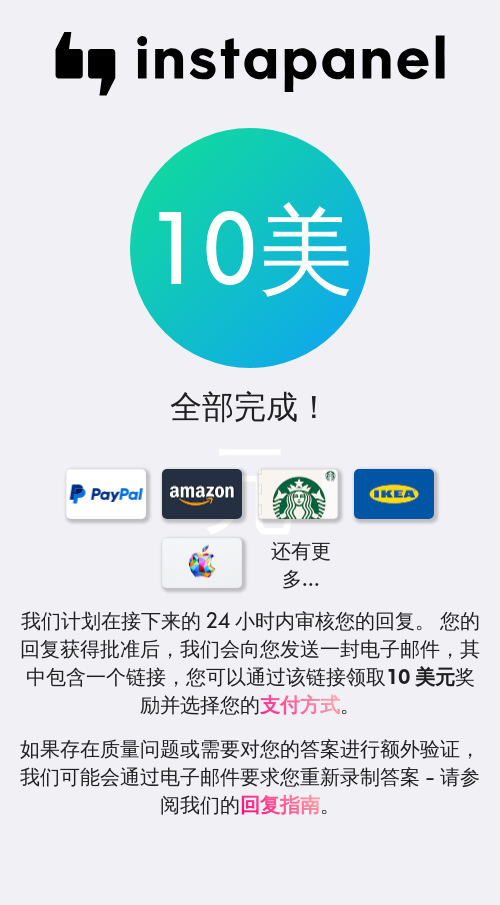 click on "支付方式" at bounding box center (300, 704) 